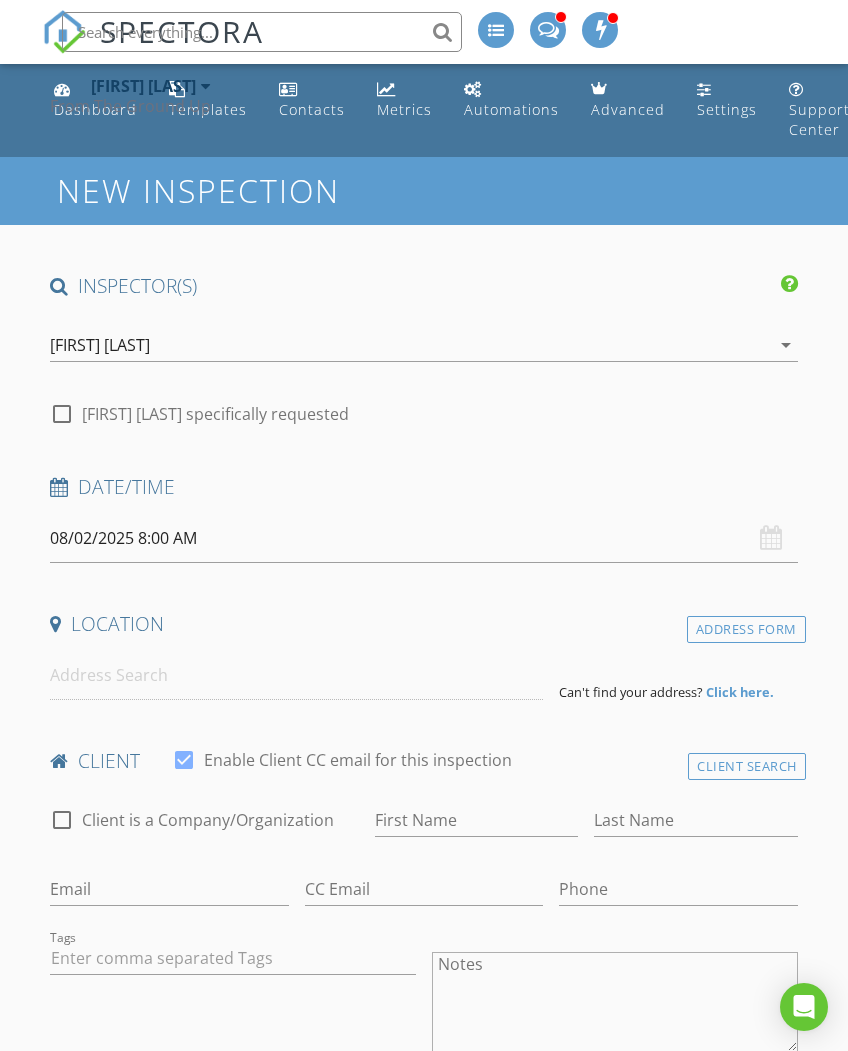 scroll, scrollTop: 0, scrollLeft: 0, axis: both 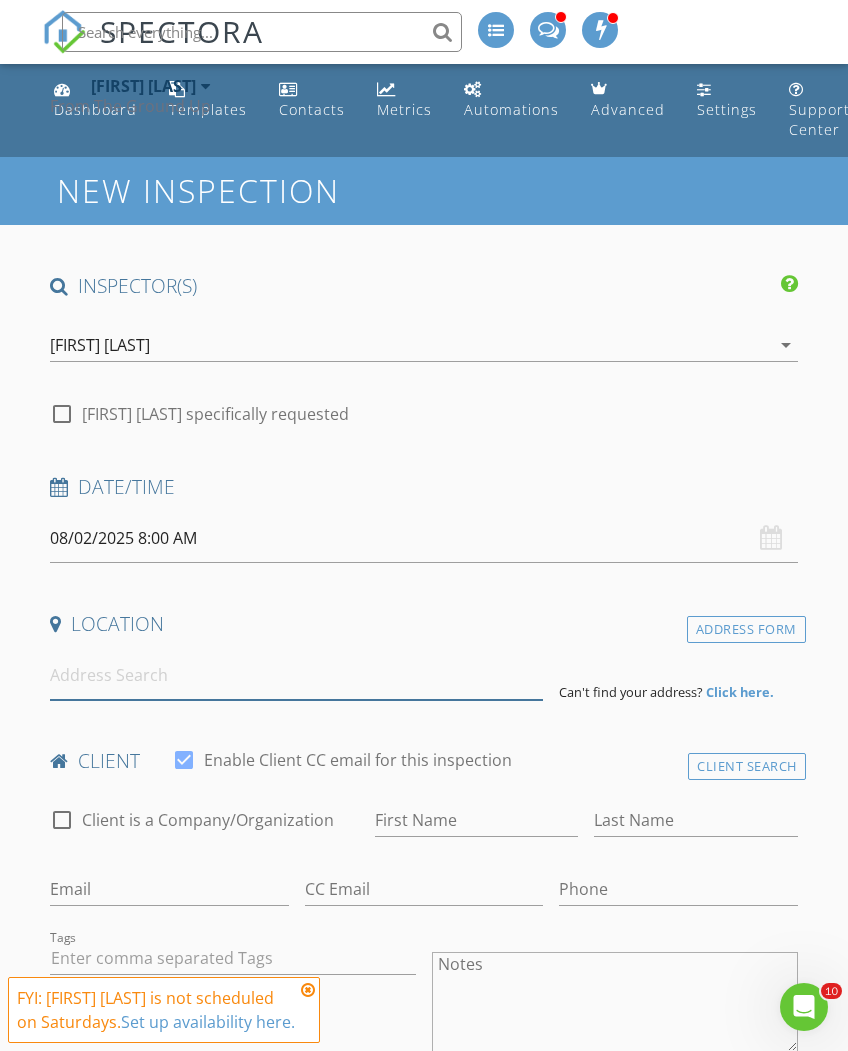 click at bounding box center [296, 675] 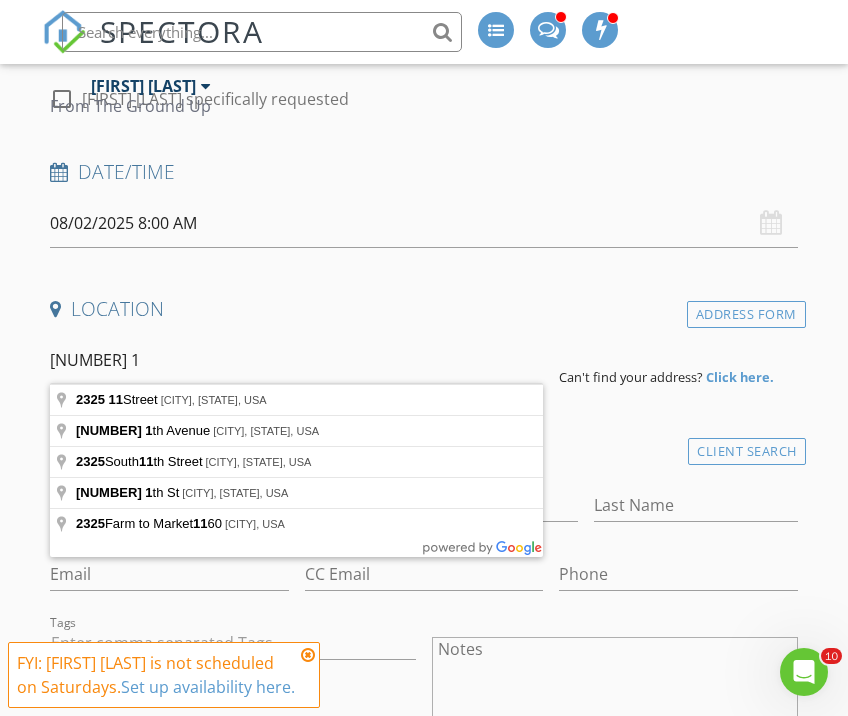 type on "[NUMBER] 11th St, [CITY], [STATE], USA" 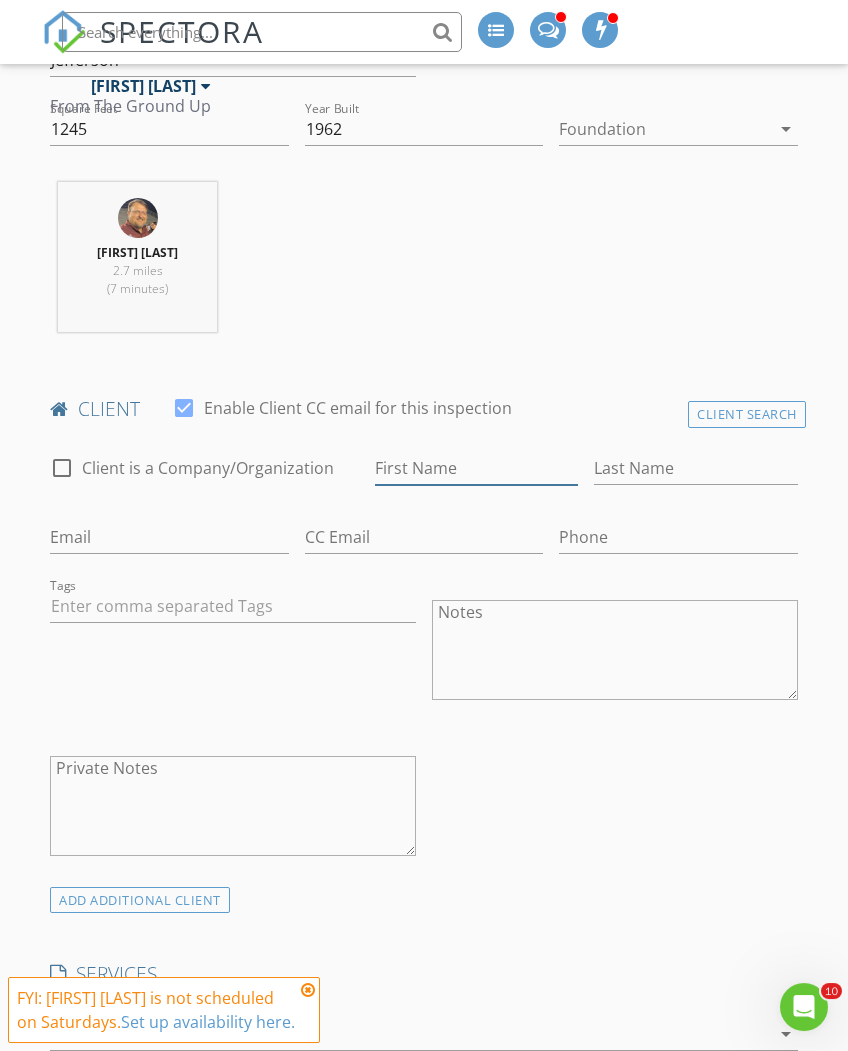 click on "First Name" at bounding box center (476, 468) 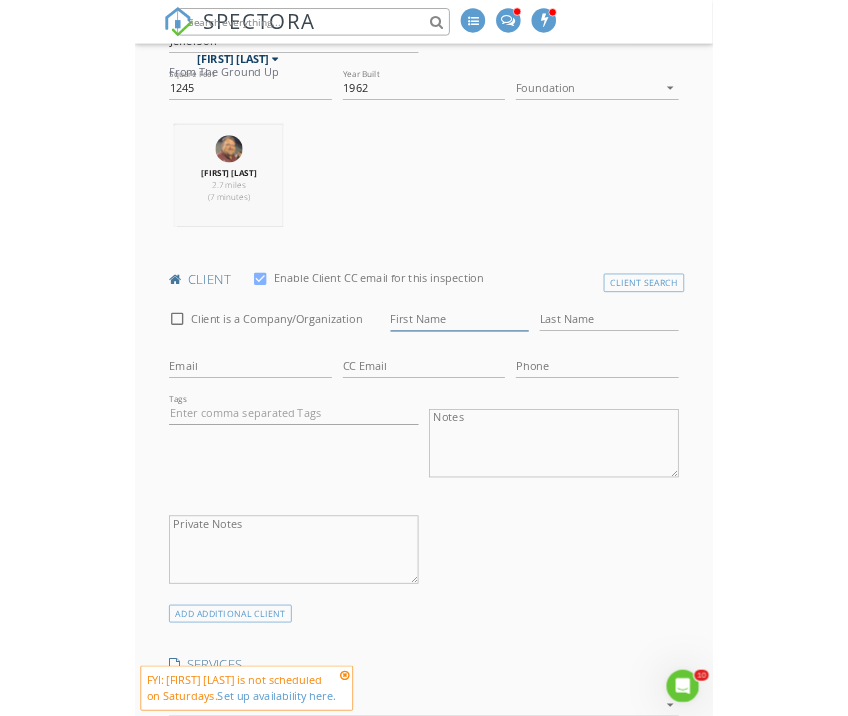 scroll, scrollTop: 761, scrollLeft: 0, axis: vertical 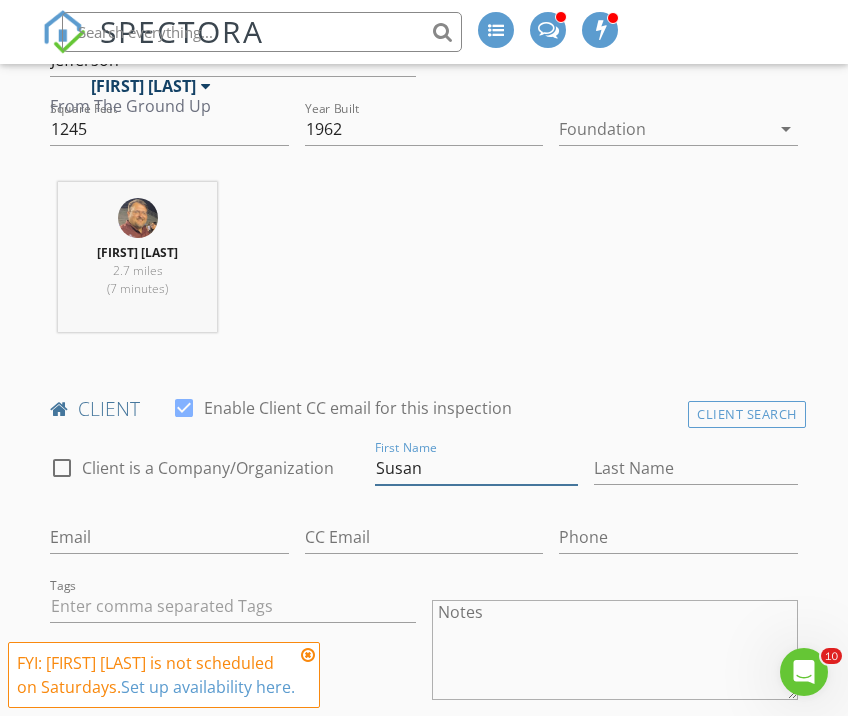 type on "Susan" 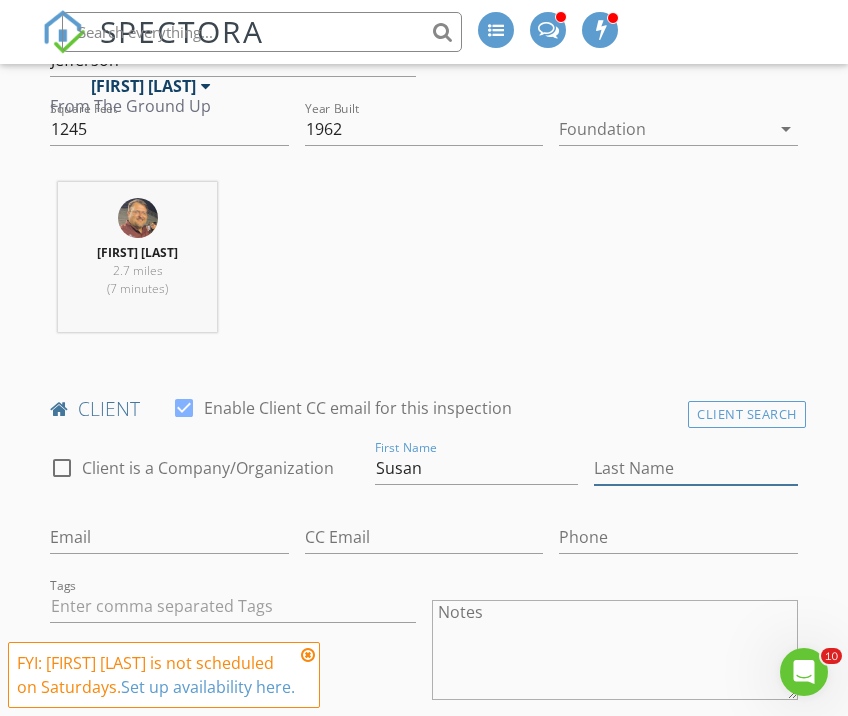 click on "Last Name" at bounding box center [695, 468] 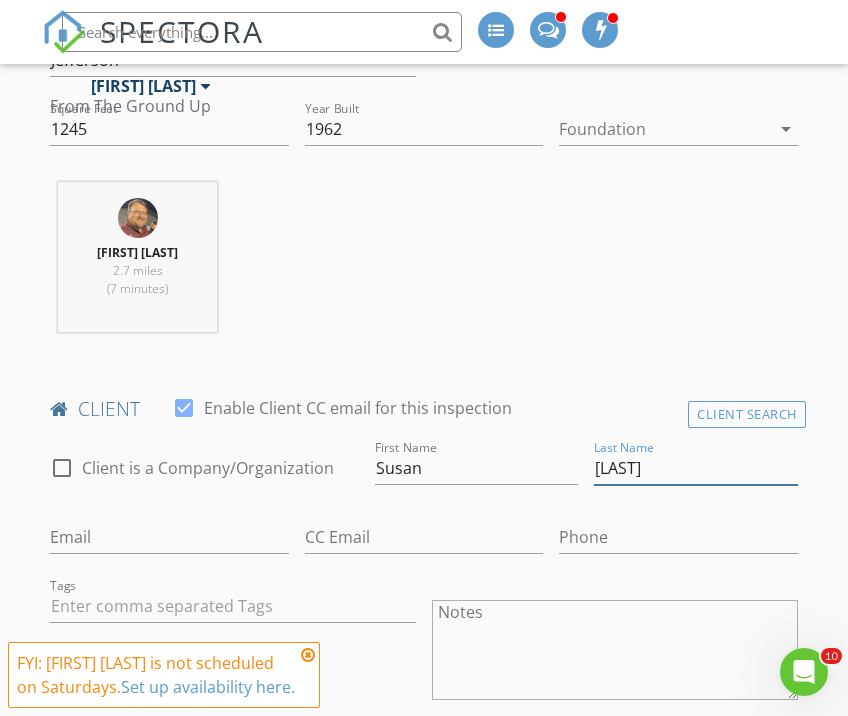type on "Hutcheson" 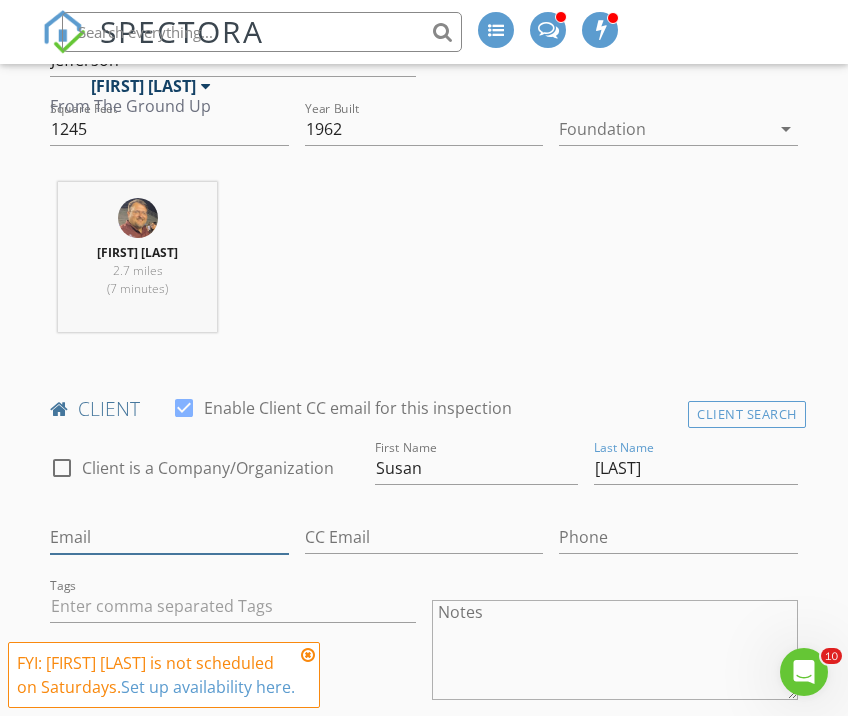 click on "Email" at bounding box center [169, 537] 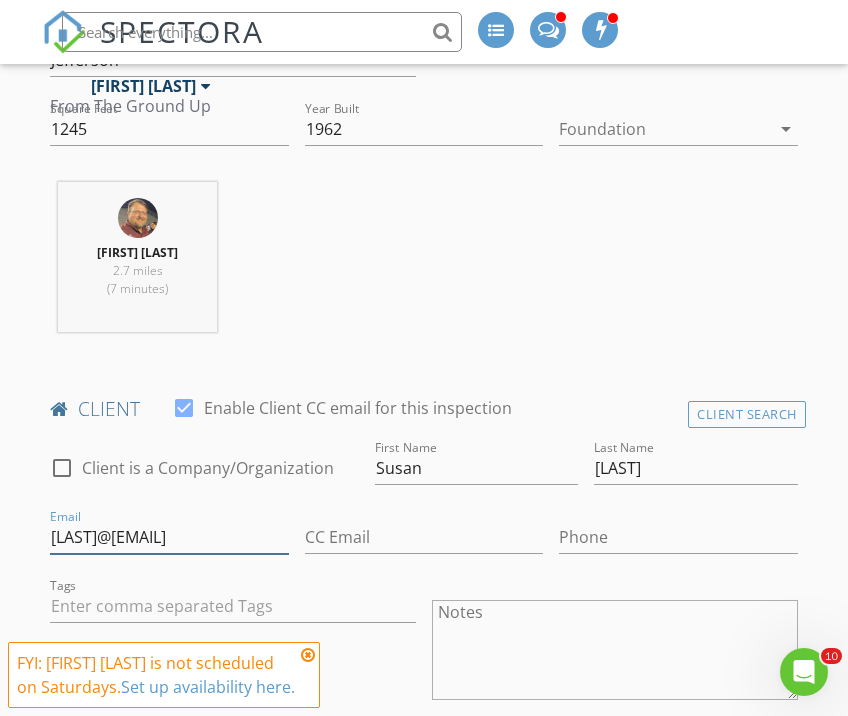 type on "Shutcheson65@icloud.com" 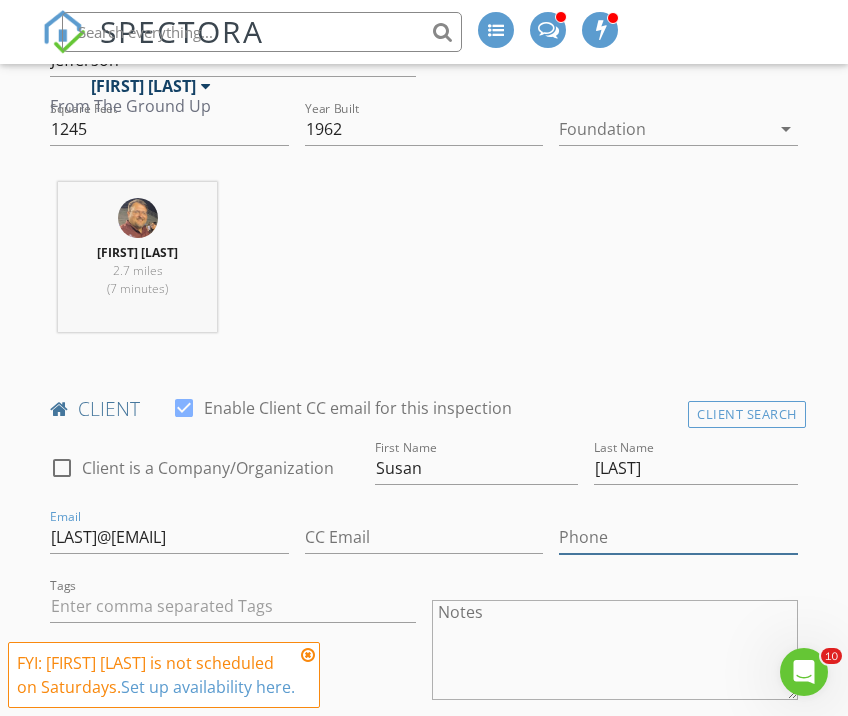 click on "Phone" at bounding box center (678, 537) 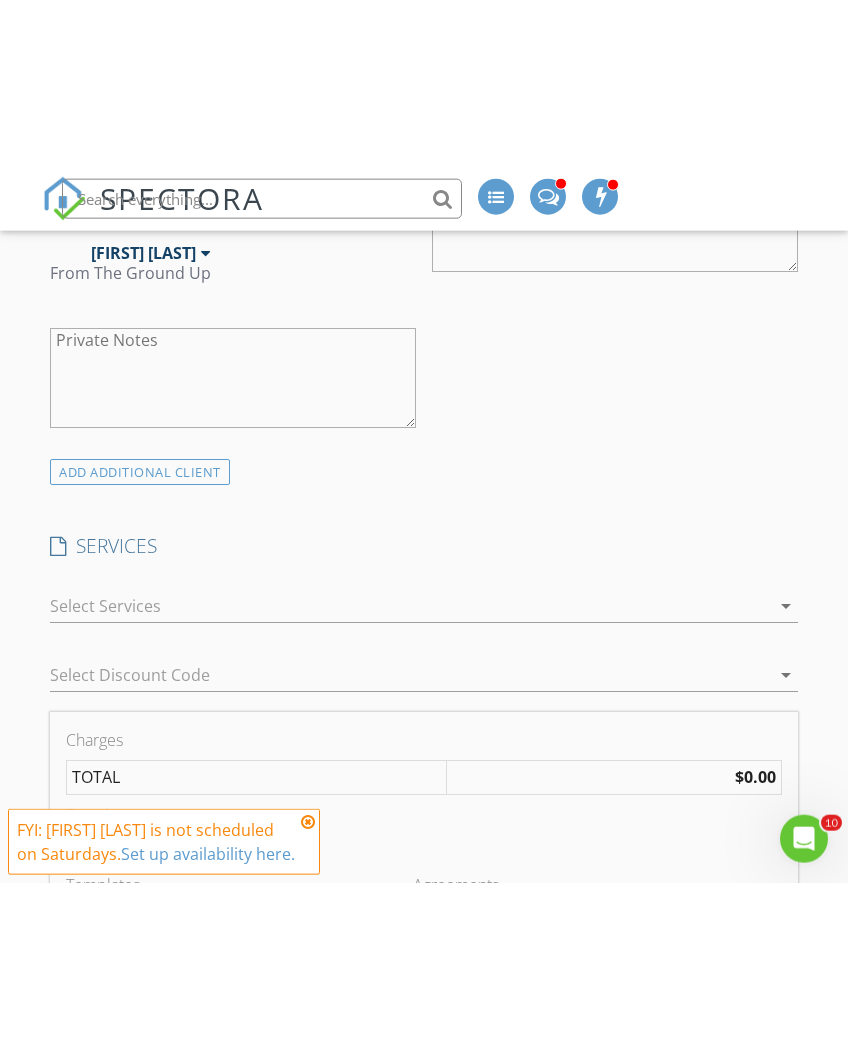 scroll, scrollTop: 1357, scrollLeft: 0, axis: vertical 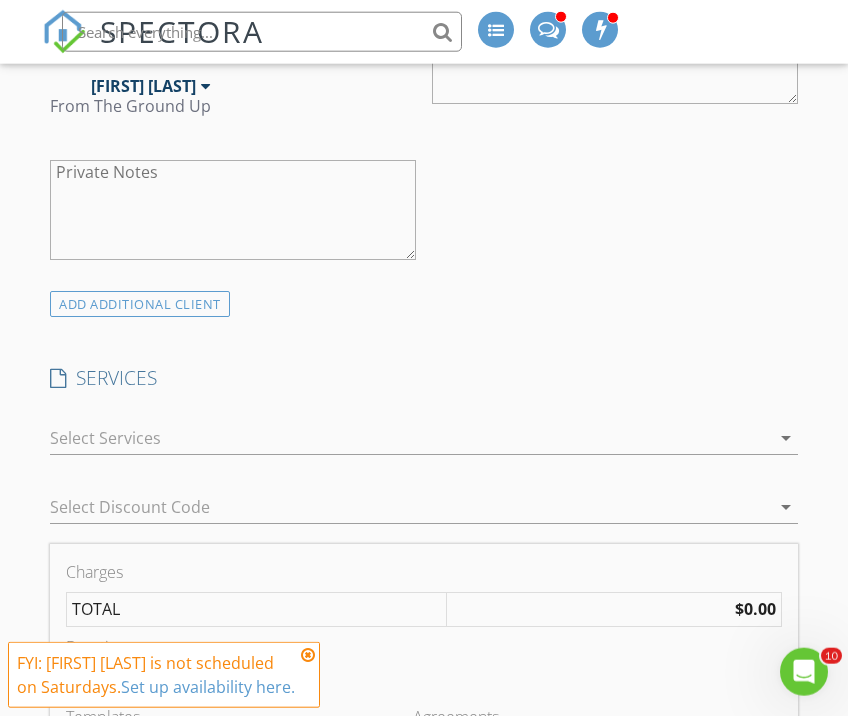 type on "[PHONE]" 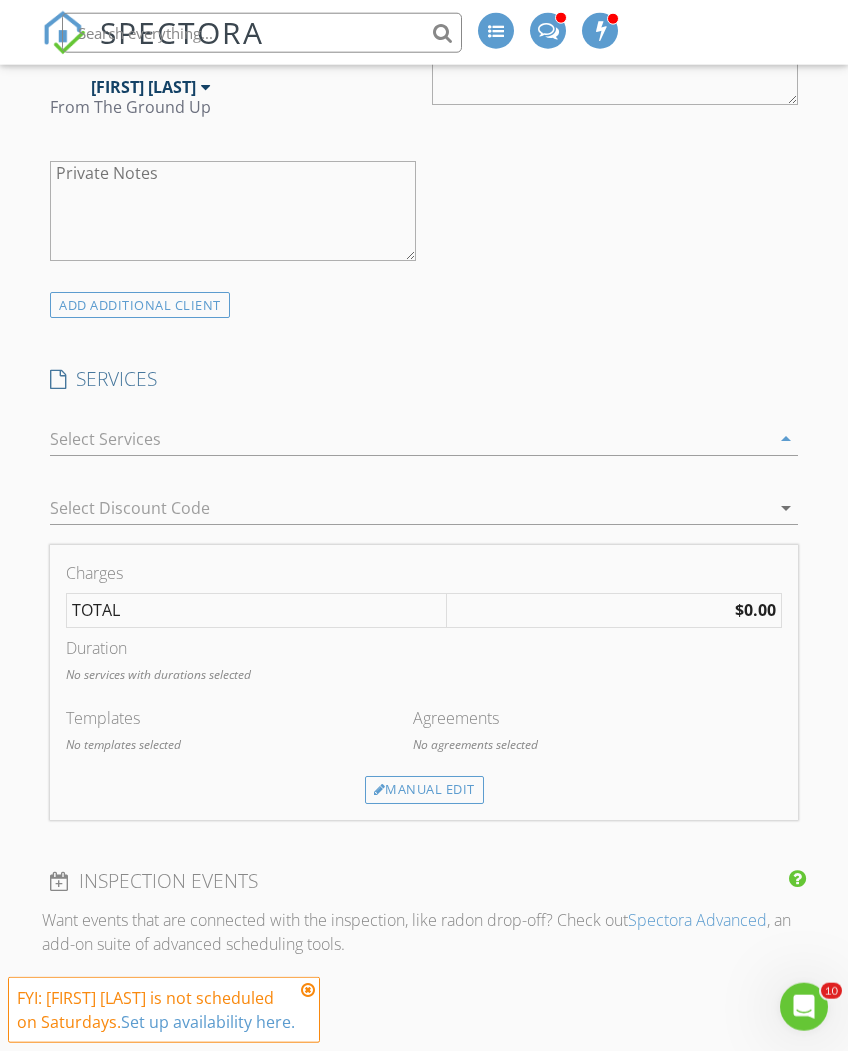 scroll, scrollTop: 1358, scrollLeft: 0, axis: vertical 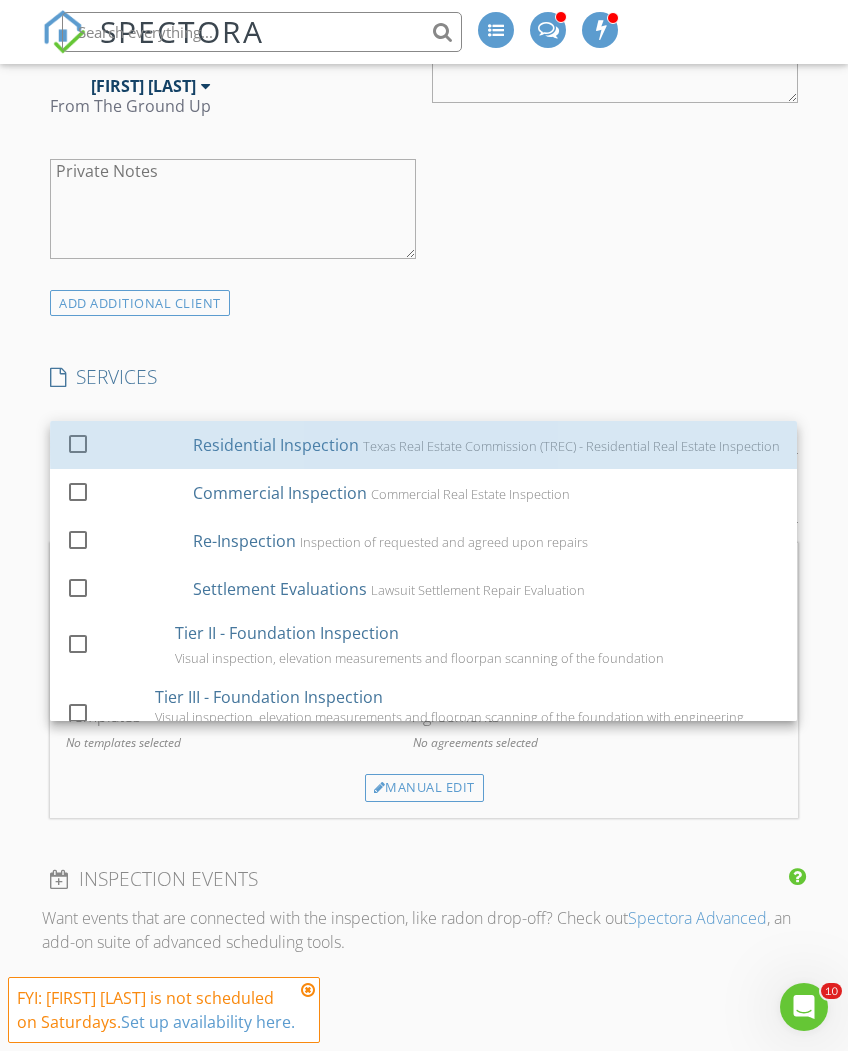 click on "Texas Real Estate Commission (TREC)  - Residential Real Estate Inspection" at bounding box center (572, 446) 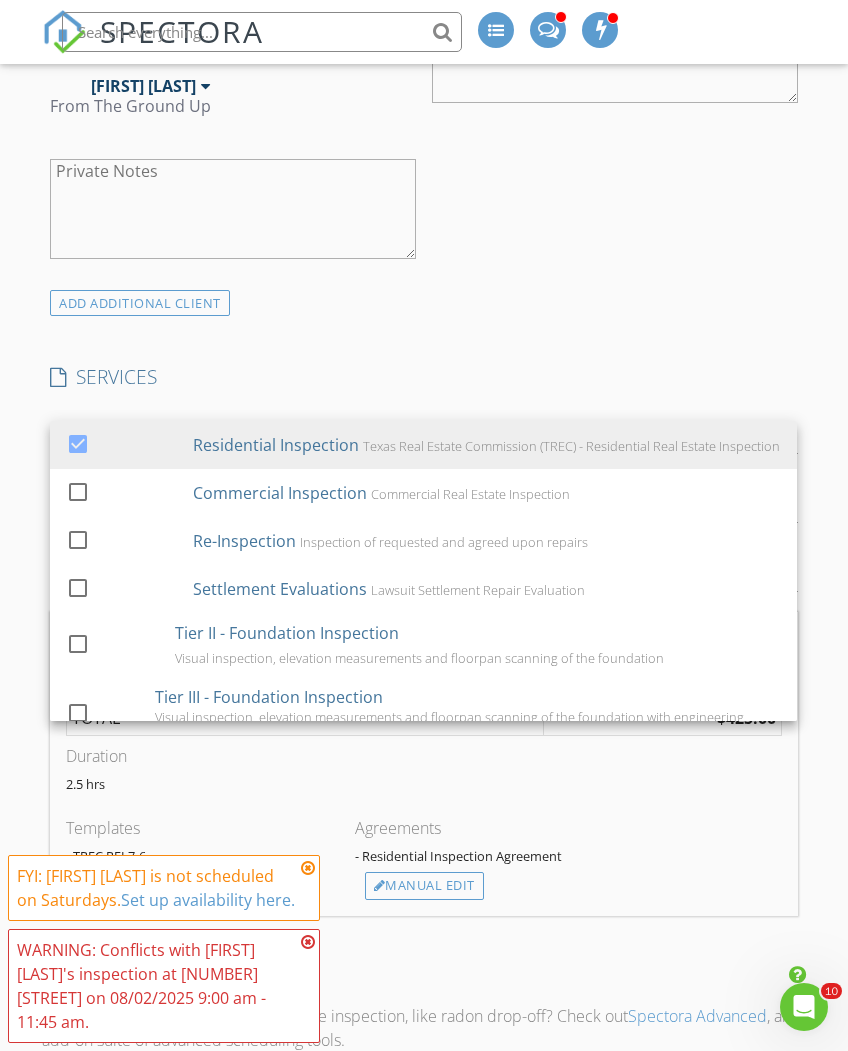 click on "INSPECTOR(S)
check_box   Troy Priddy   PRIMARY   Troy Priddy arrow_drop_down   check_box_outline_blank Troy Priddy specifically requested
Date/Time
08/02/2025 8:00 AM
Location
Address Search       Address 2325 11th St   Unit   City Port Neches   State TX   Zip 77651   County Jefferson     Square Feet 1245   Year Built 1962   Foundation arrow_drop_down     Troy Priddy     2.7 miles     (7 minutes)
client
check_box Enable Client CC email for this inspection   Client Search     check_box_outline_blank Client is a Company/Organization     First Name Susan   Last Name Hutcheson   Email Shutcheson65@icloud.com   CC Email   Phone 936-402-0402         Tags         Notes   Private Notes
ADD ADDITIONAL client
SERVICES
check_box   Residential Inspection   check_box_outline_blank" at bounding box center [423, 818] 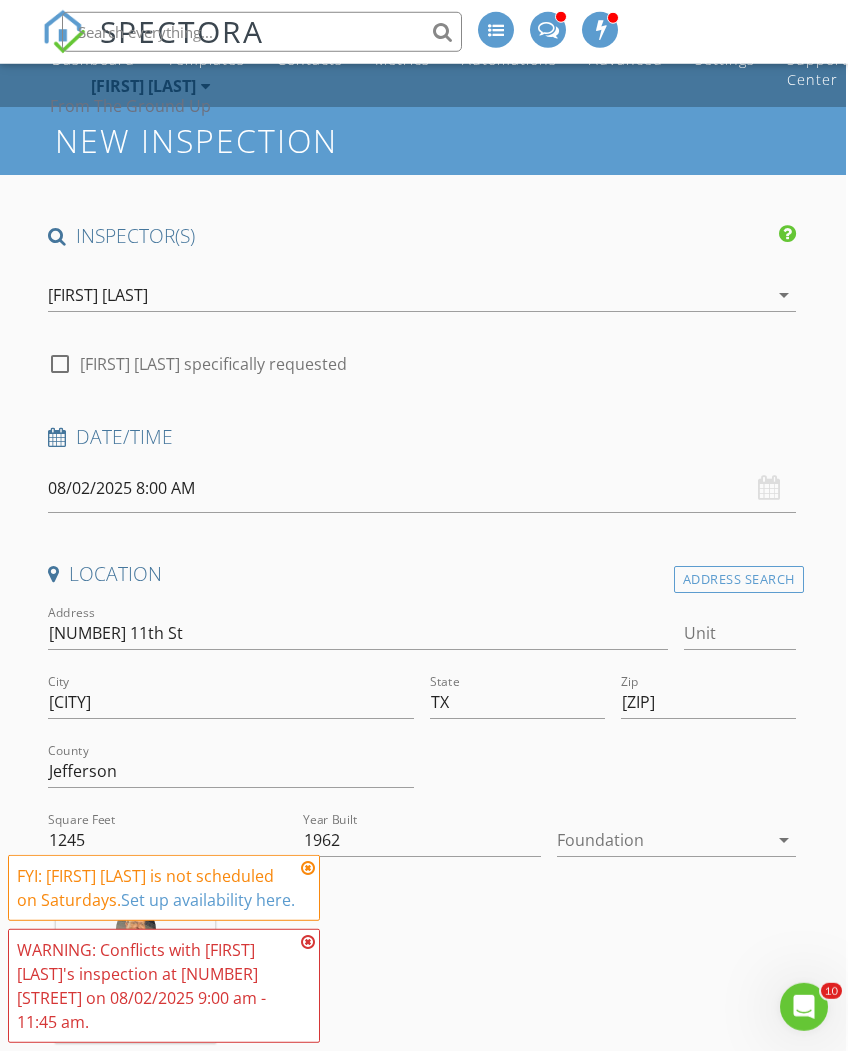 scroll, scrollTop: 0, scrollLeft: 2, axis: horizontal 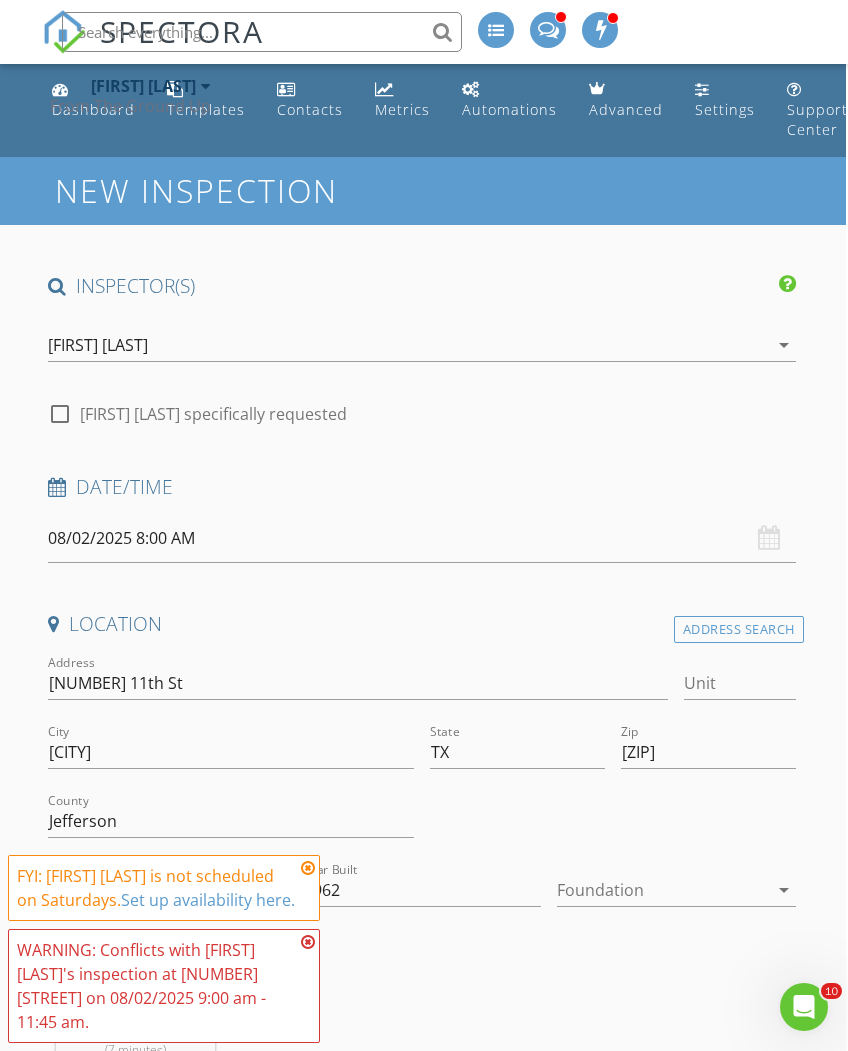 click on "08/02/2025 8:00 AM" at bounding box center [421, 538] 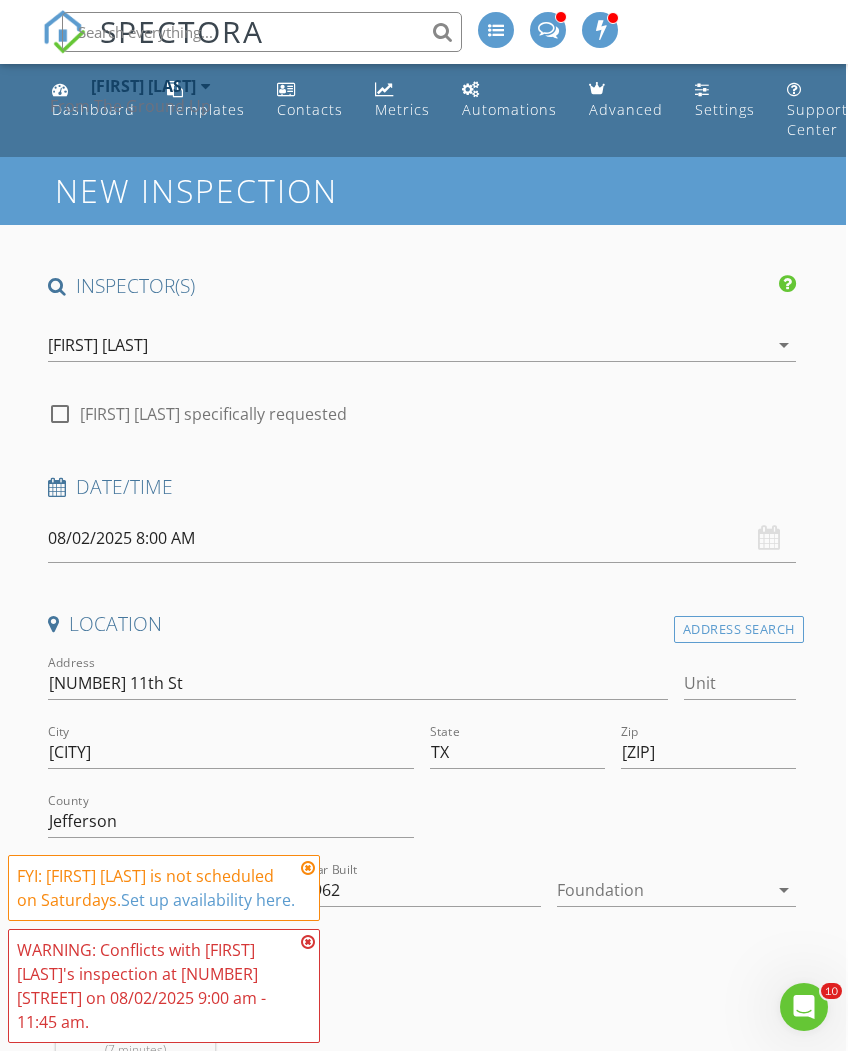 click on "08/02/2025 8:00 AM" at bounding box center [421, 538] 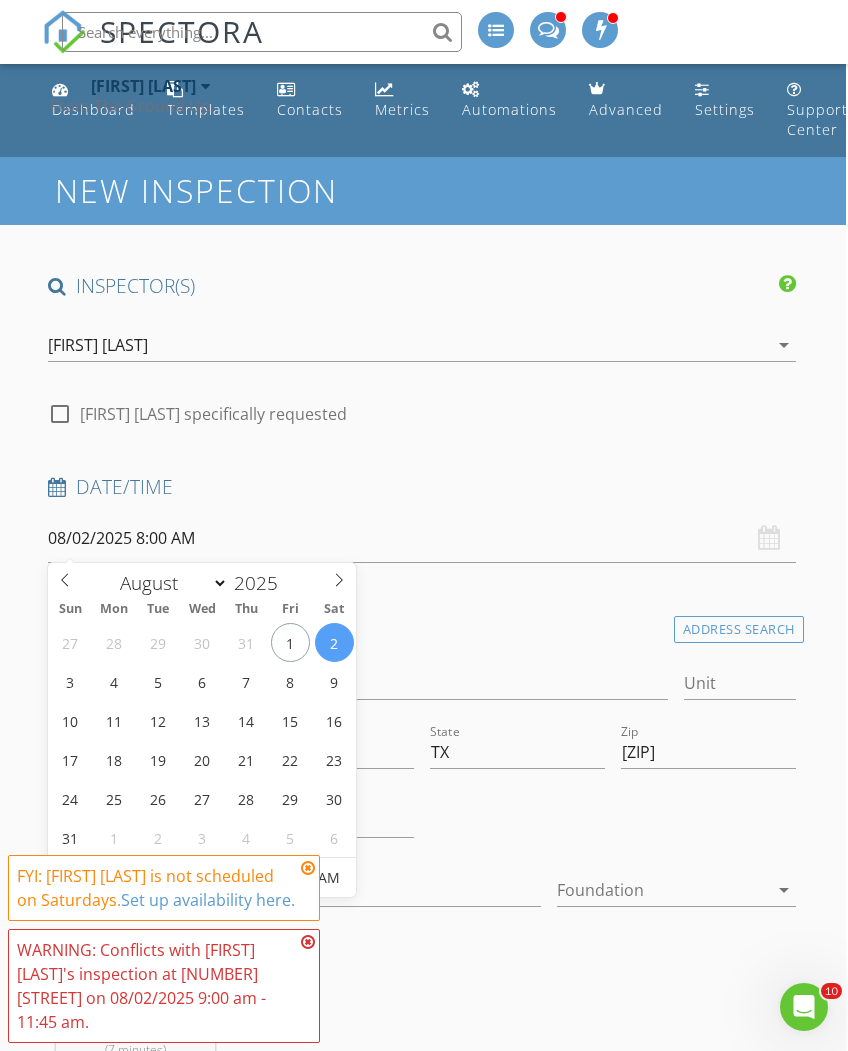 type on "08/05/2025 8:00 AM" 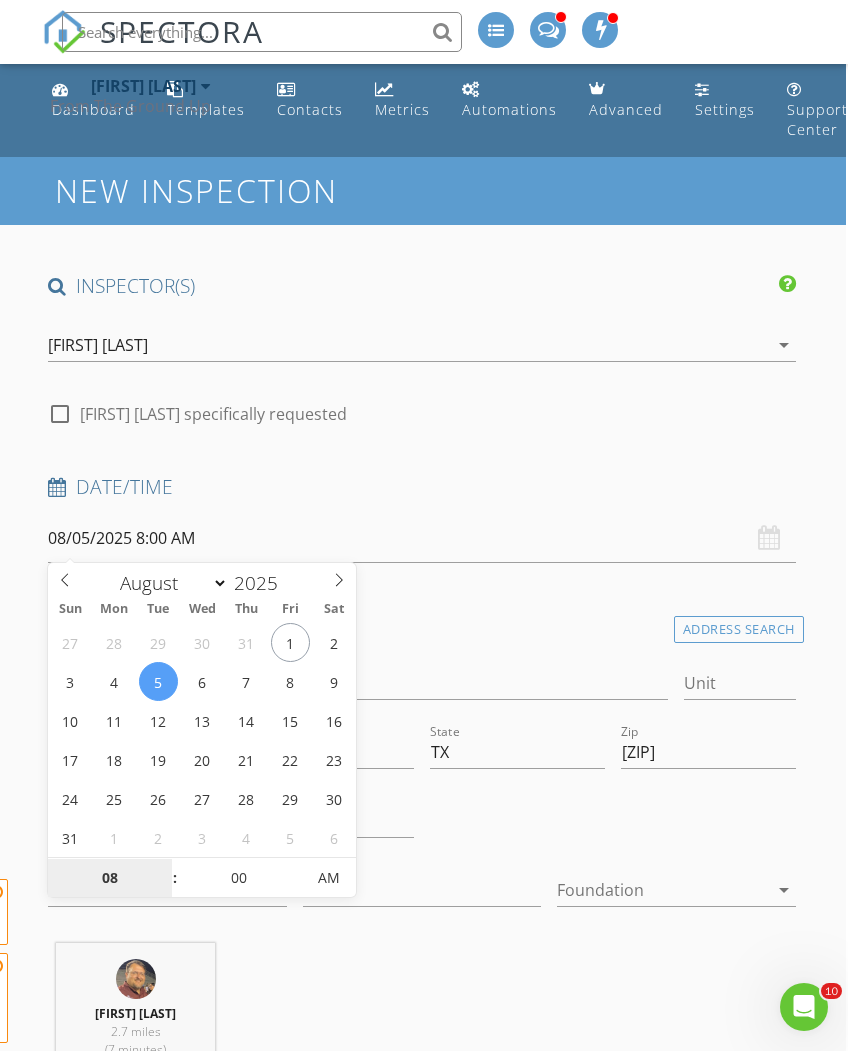 scroll, scrollTop: 520, scrollLeft: 0, axis: vertical 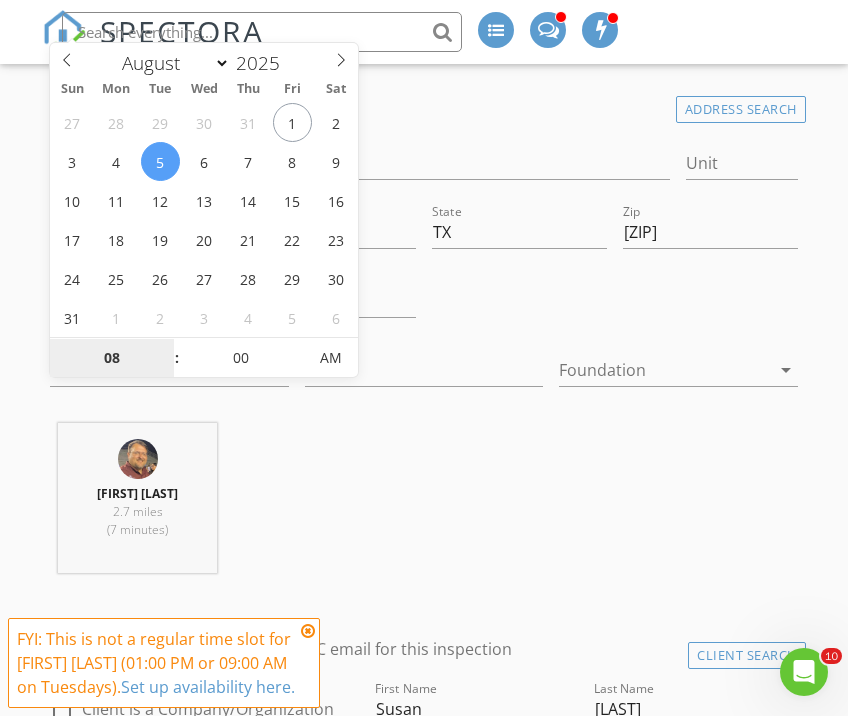 type on "9" 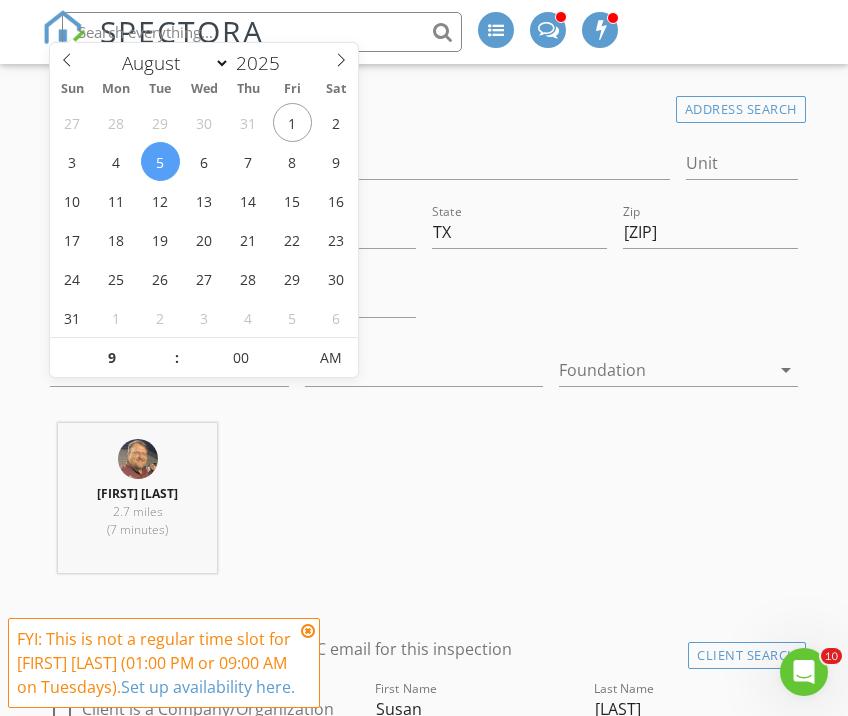 type on "08/05/2025 9:00 AM" 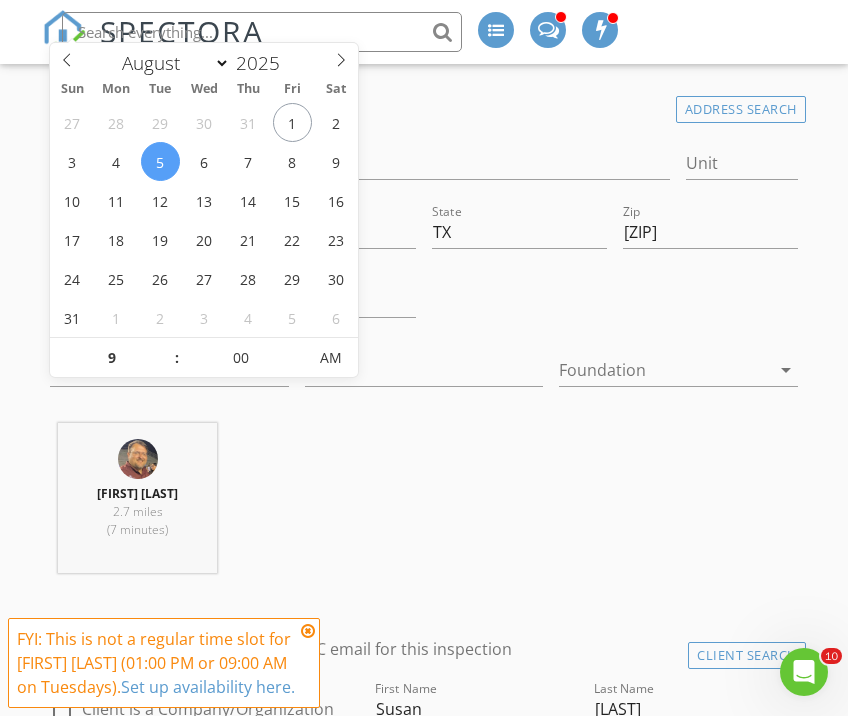 type on "09" 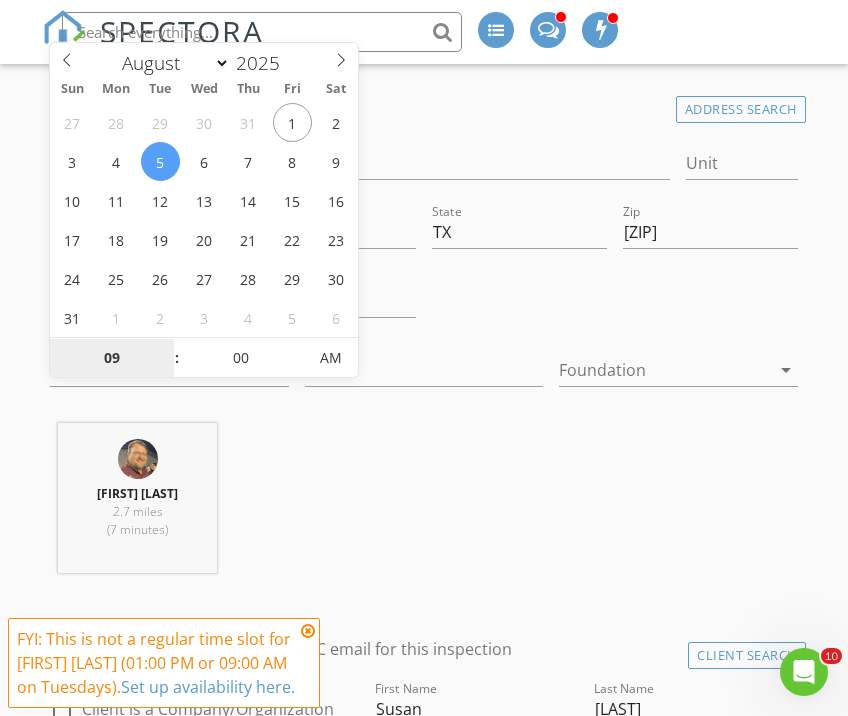 type on "08/03/2025 9:00 AM" 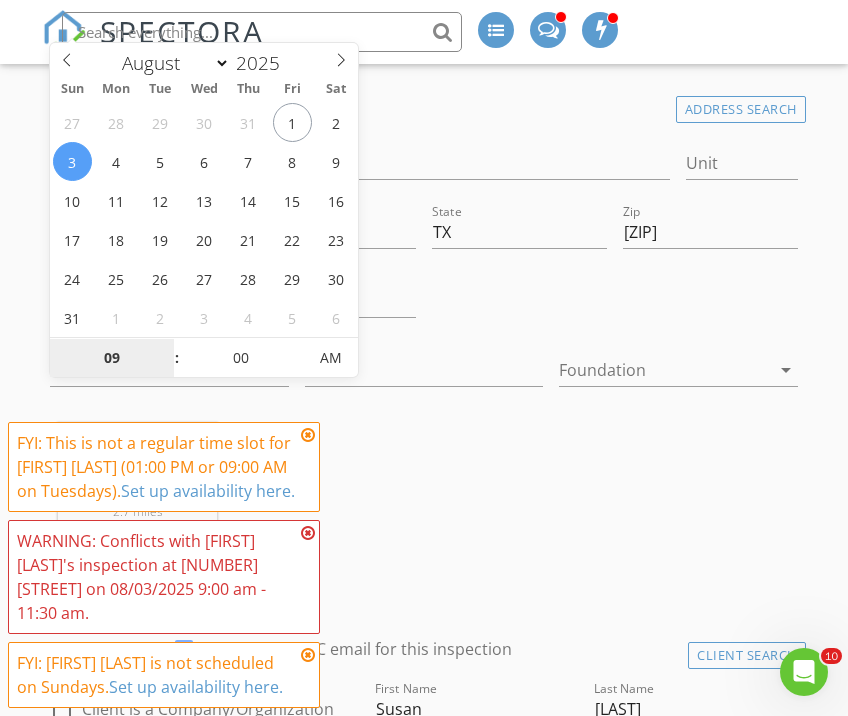 type on "4" 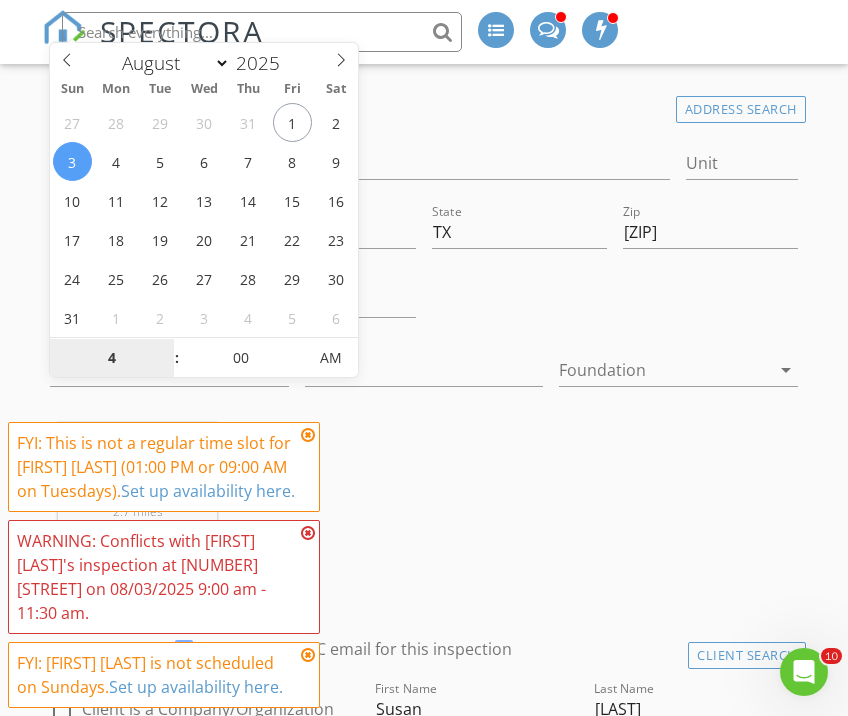 type on "08/03/2025 4:00 PM" 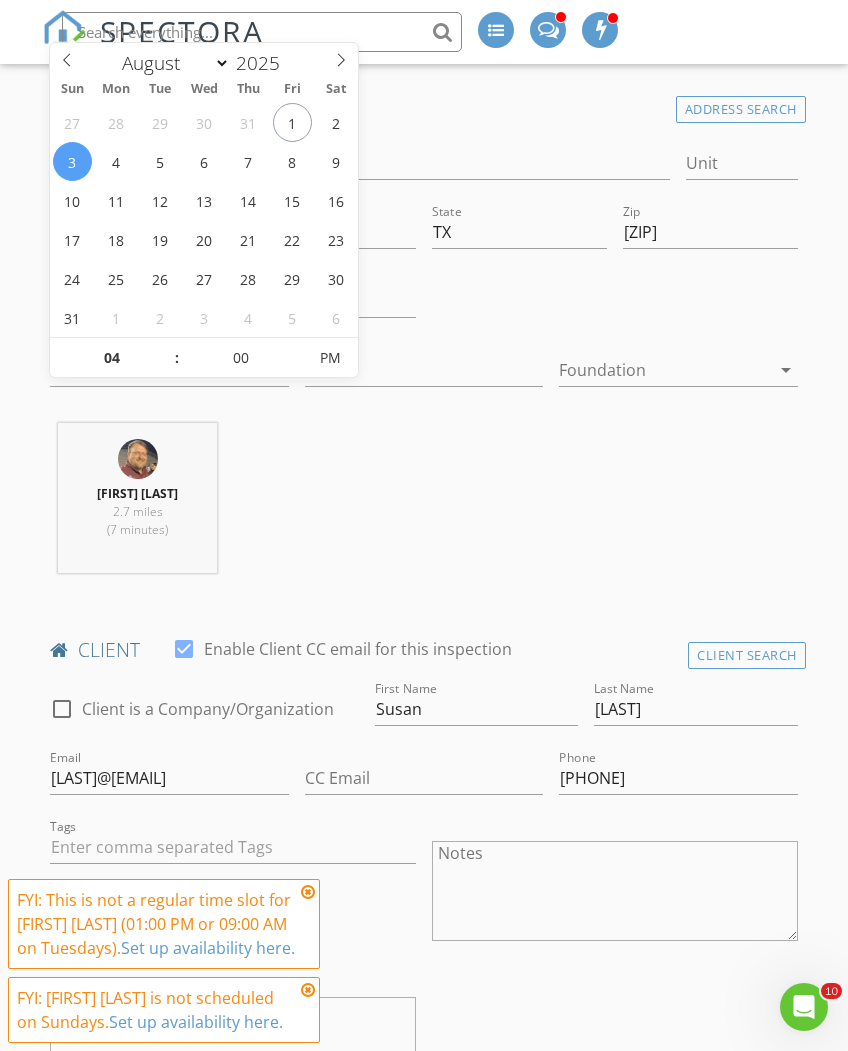 click on "Troy Priddy     2.7 miles     (7 minutes)" at bounding box center (423, 506) 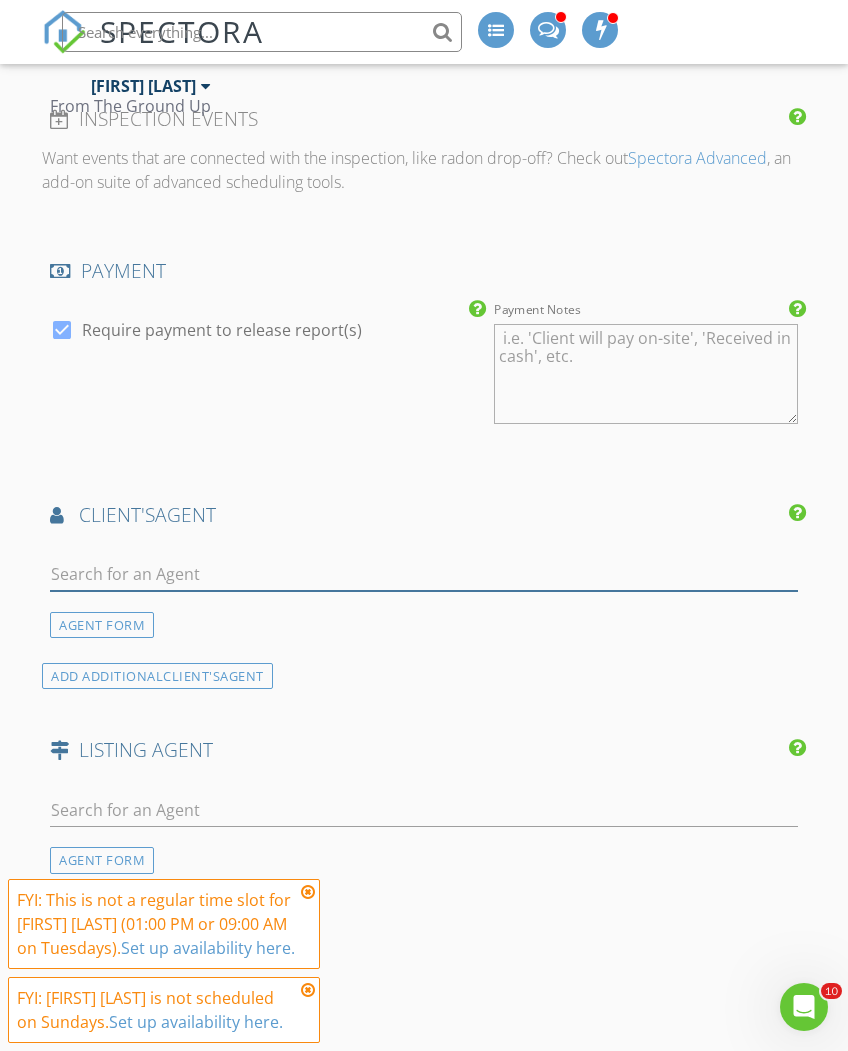 click at bounding box center [423, 574] 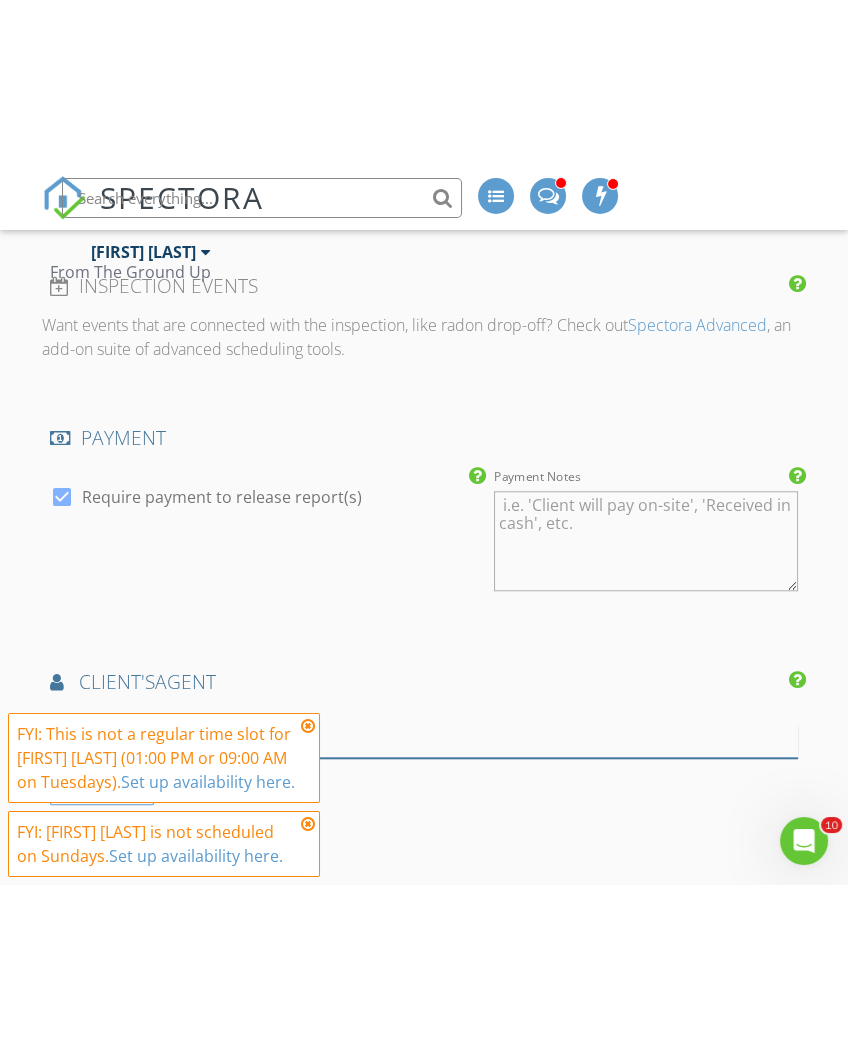 scroll, scrollTop: 2216, scrollLeft: 0, axis: vertical 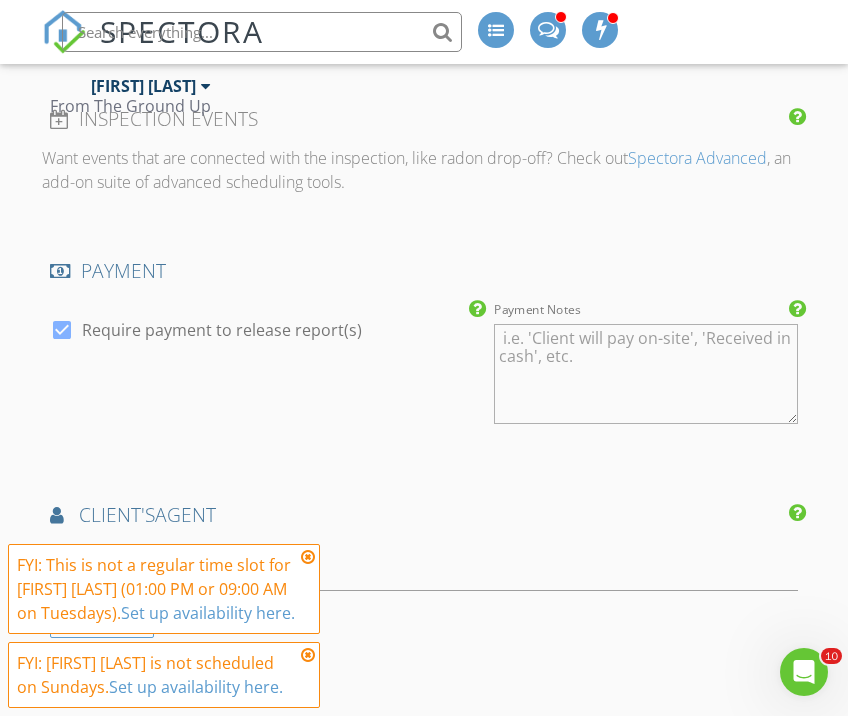 click at bounding box center [308, 557] 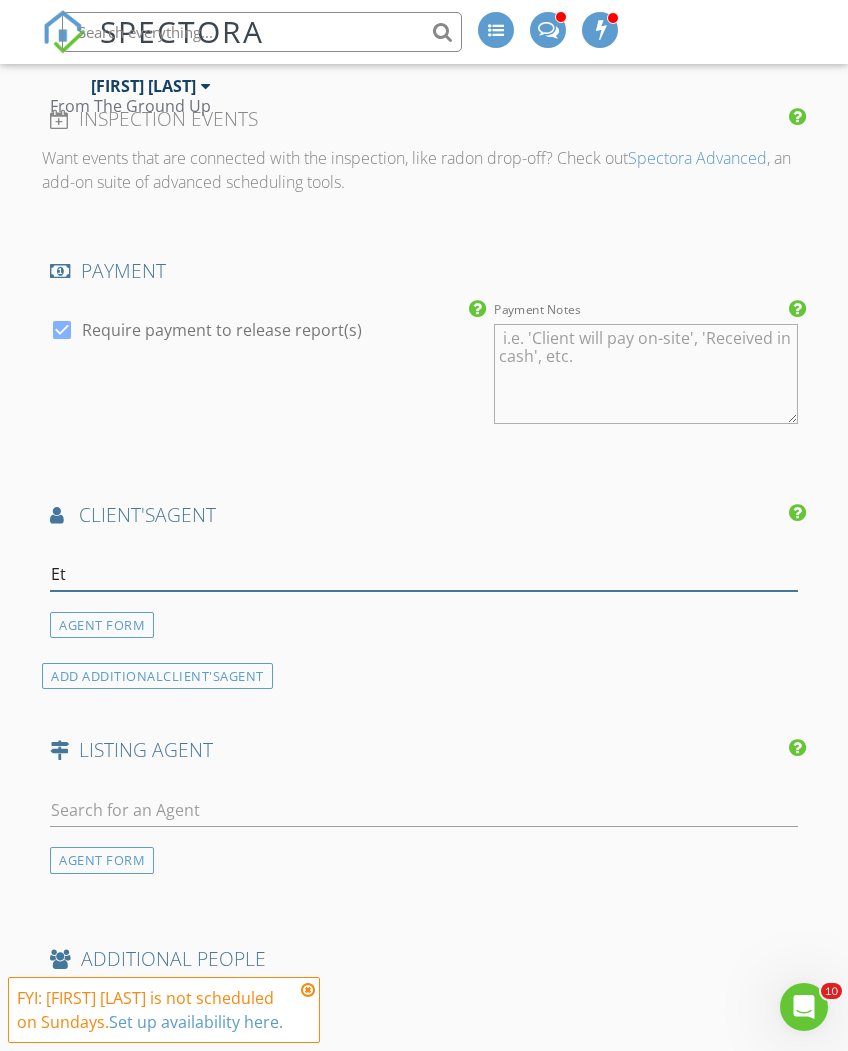 click on "Et" at bounding box center [423, 574] 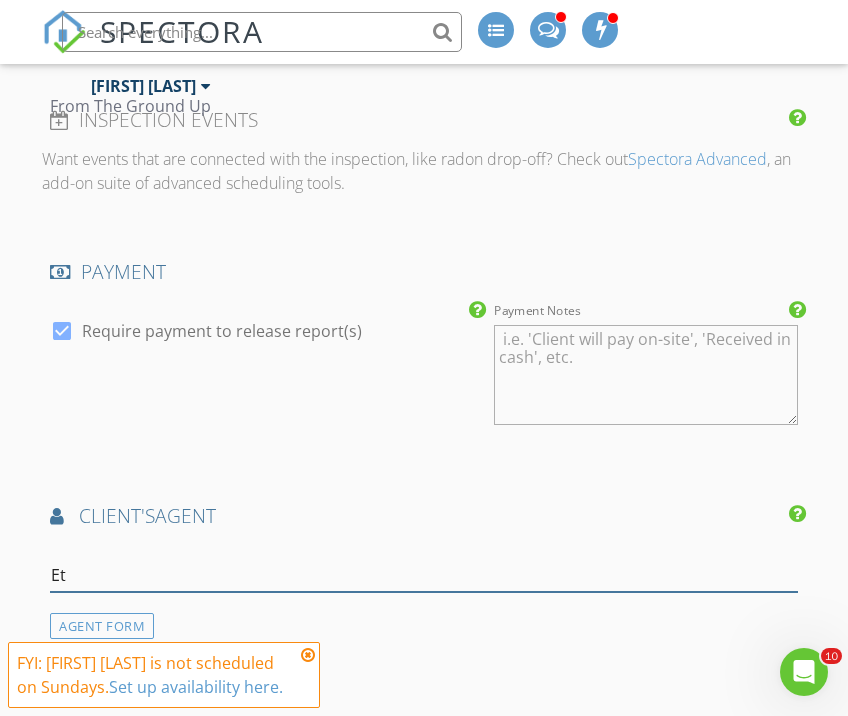 scroll, scrollTop: 2216, scrollLeft: 0, axis: vertical 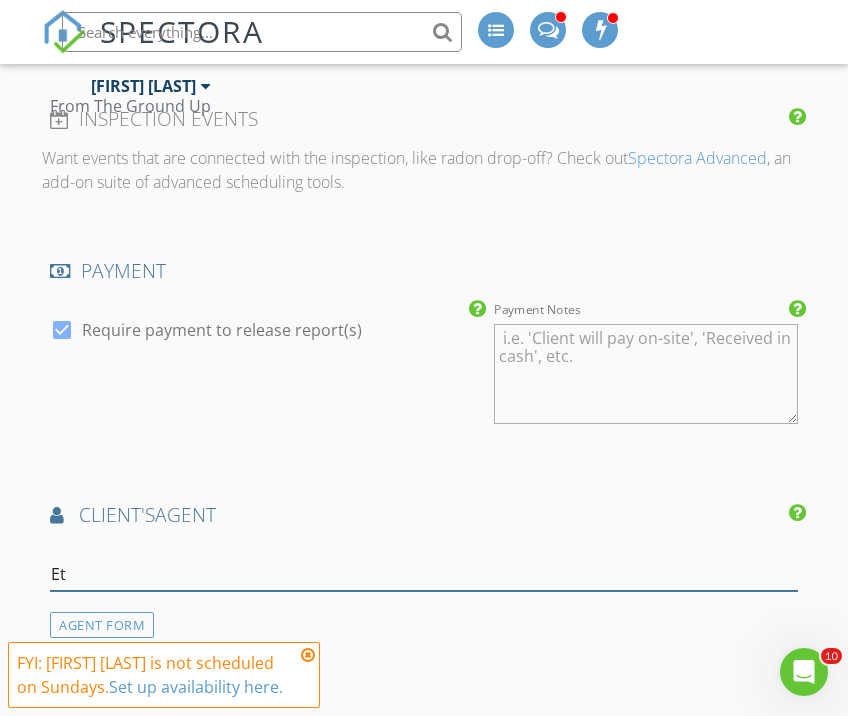 type on "E" 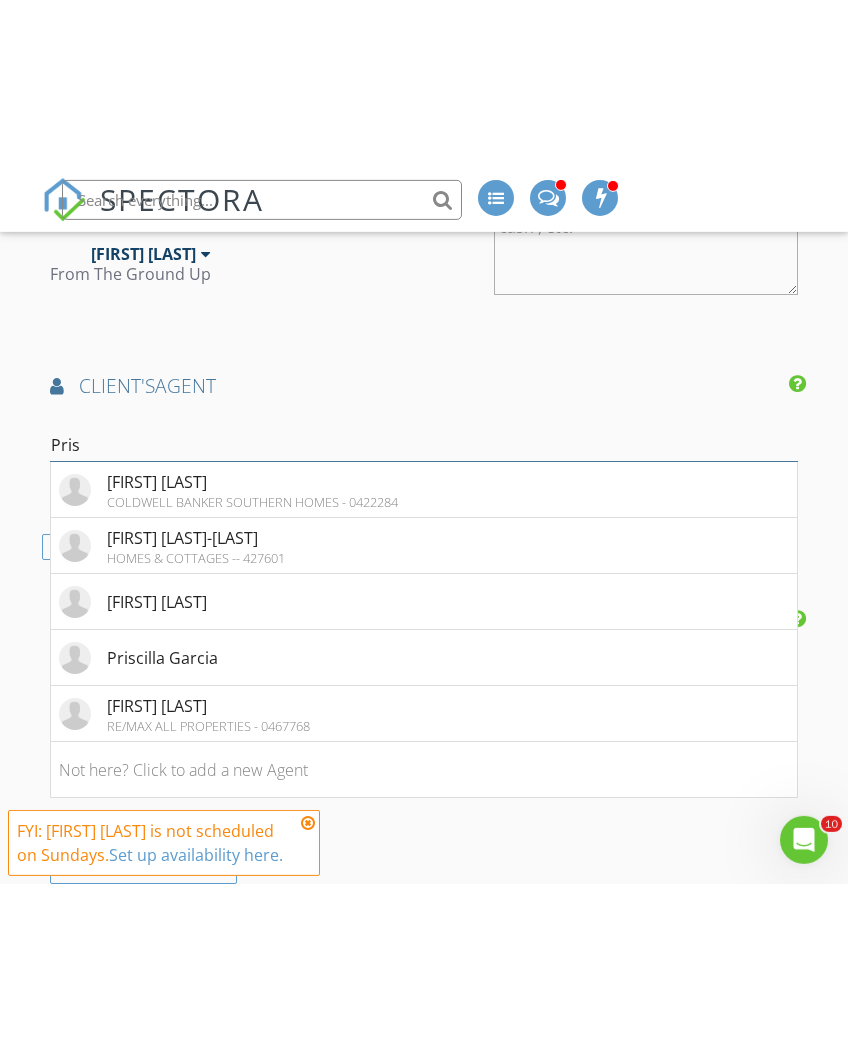 scroll, scrollTop: 2514, scrollLeft: 0, axis: vertical 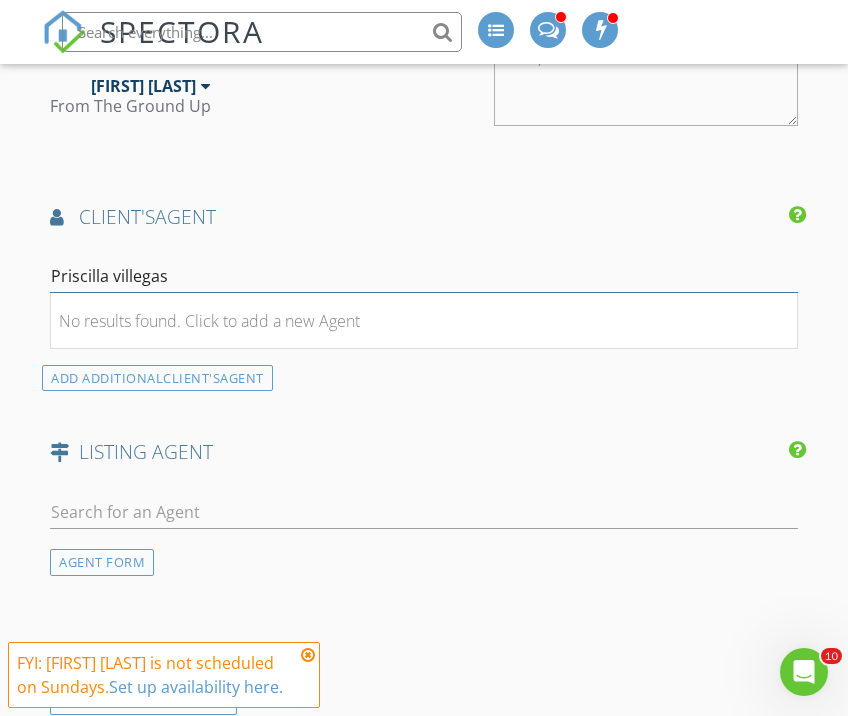 type on "Priscilla villegas" 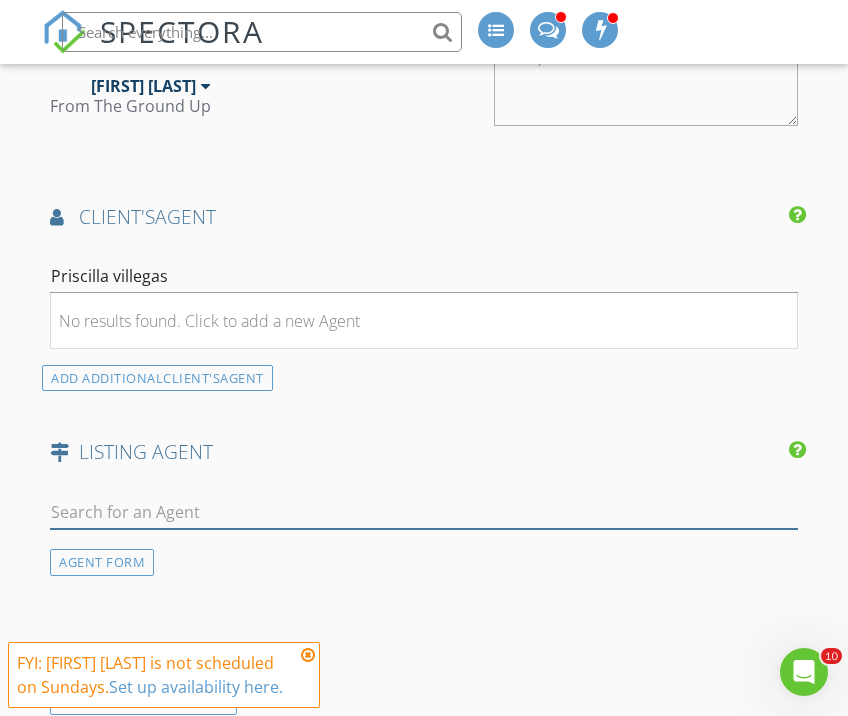 click at bounding box center [423, 512] 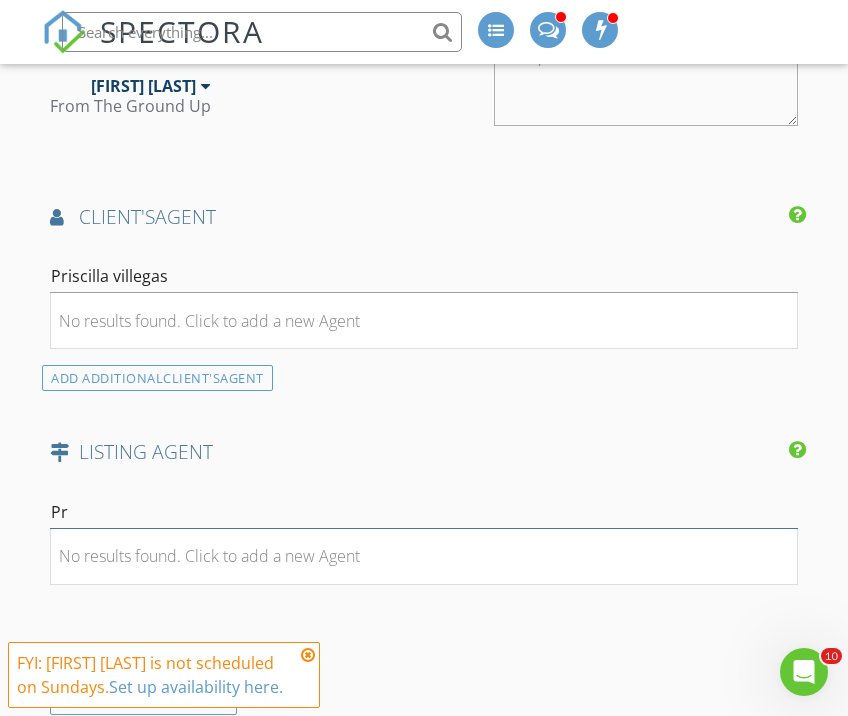 type on "P" 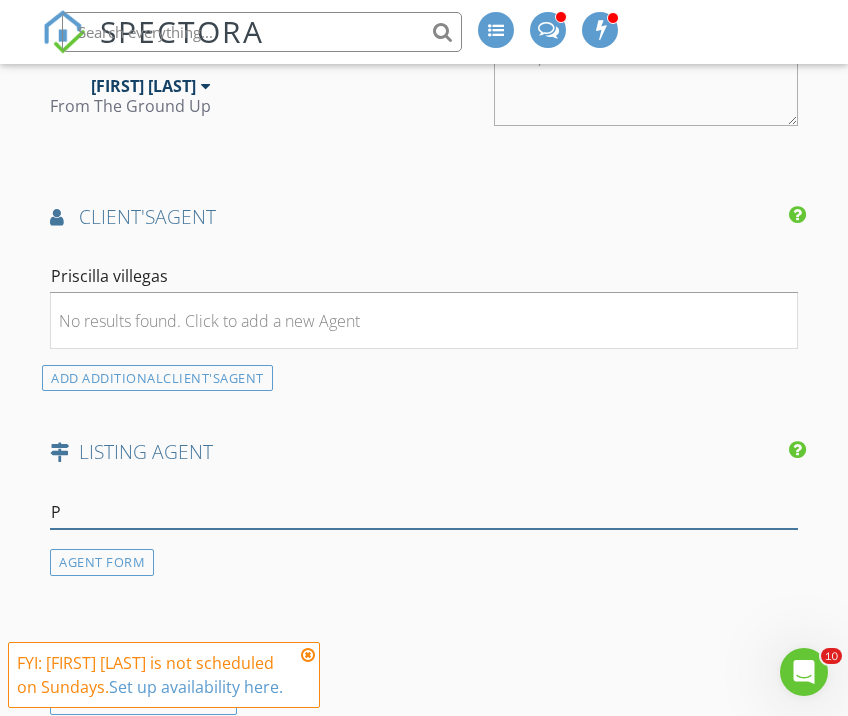 type 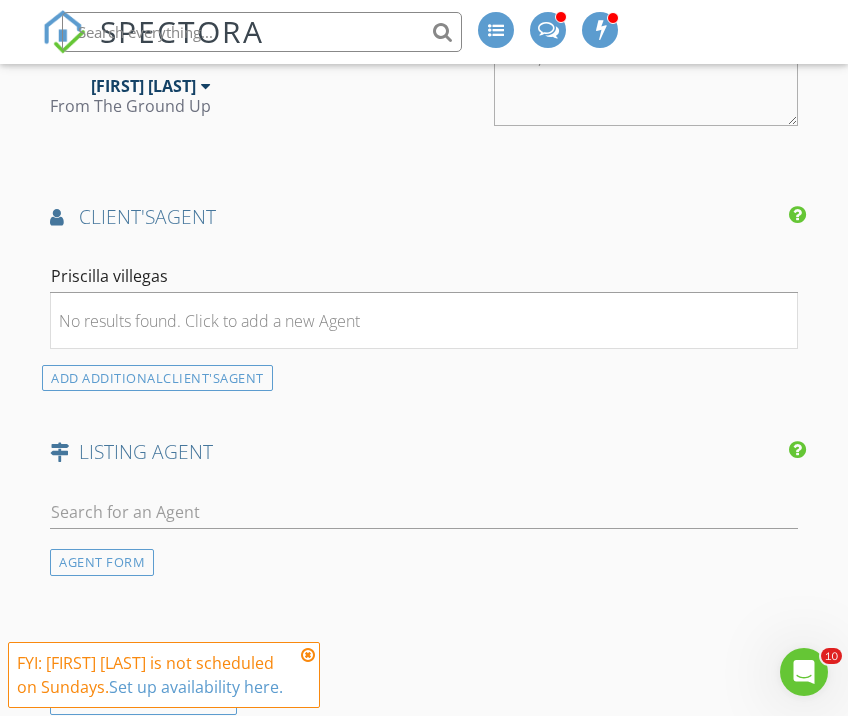 click on "No results found. Click to add a new Agent" at bounding box center [423, 321] 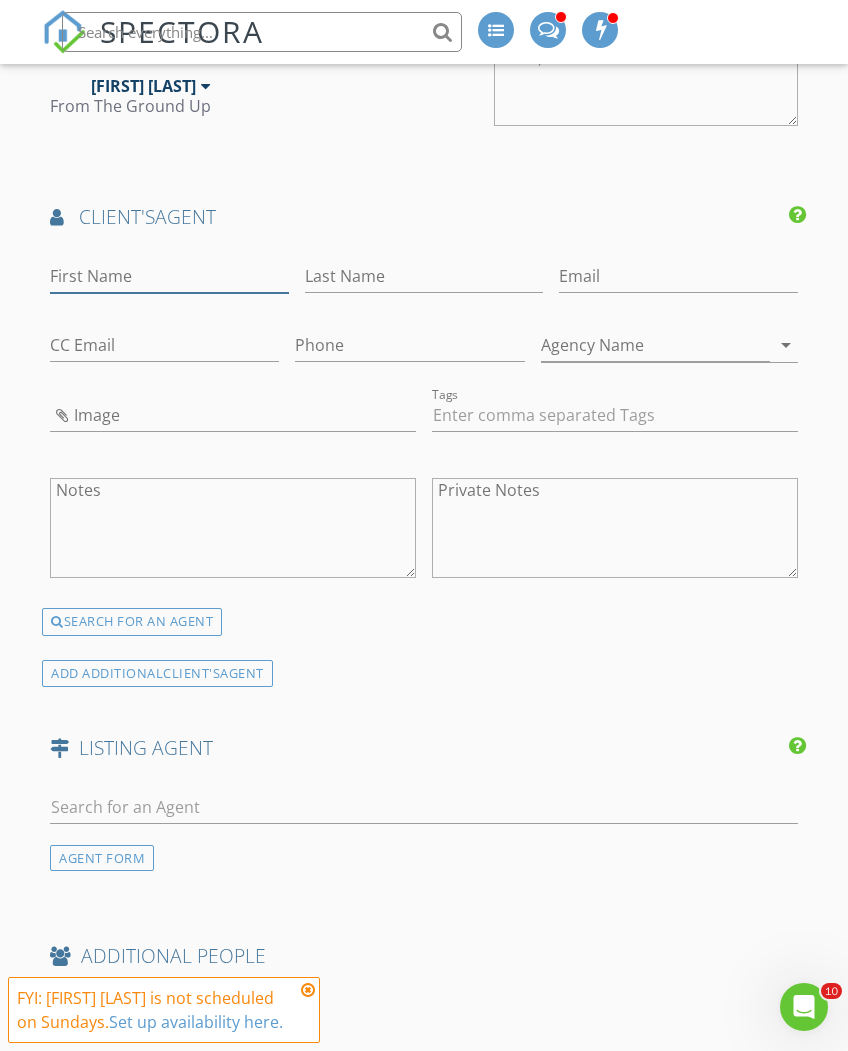 click on "First Name" at bounding box center [169, 276] 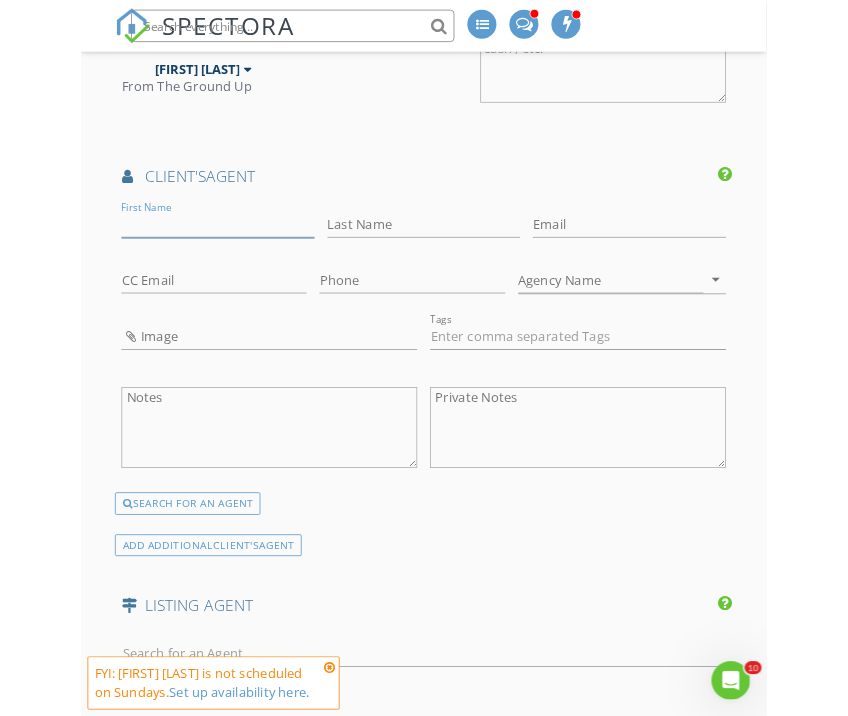 scroll, scrollTop: 2514, scrollLeft: 0, axis: vertical 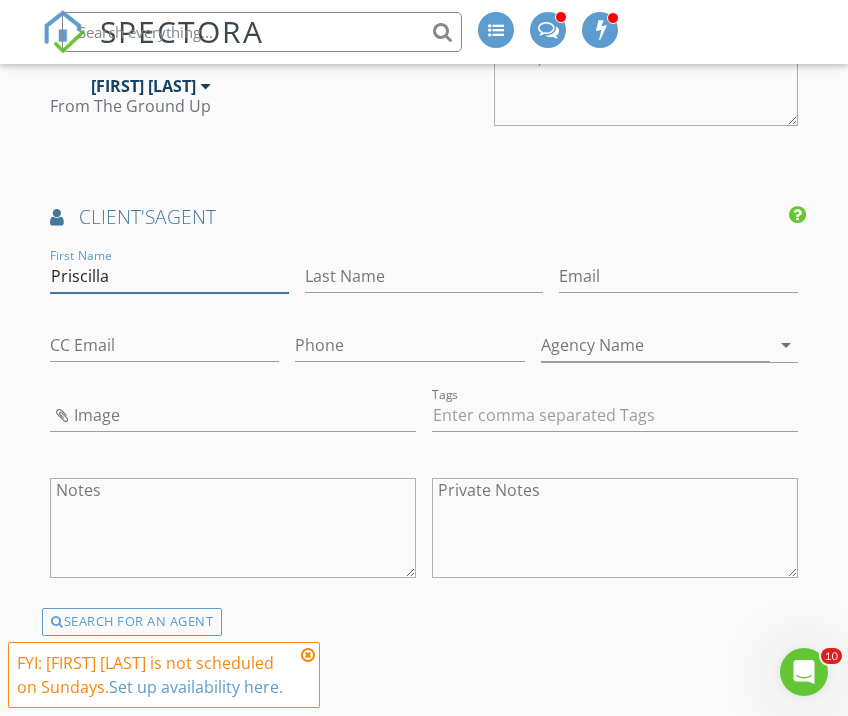 type on "[FIRST]" 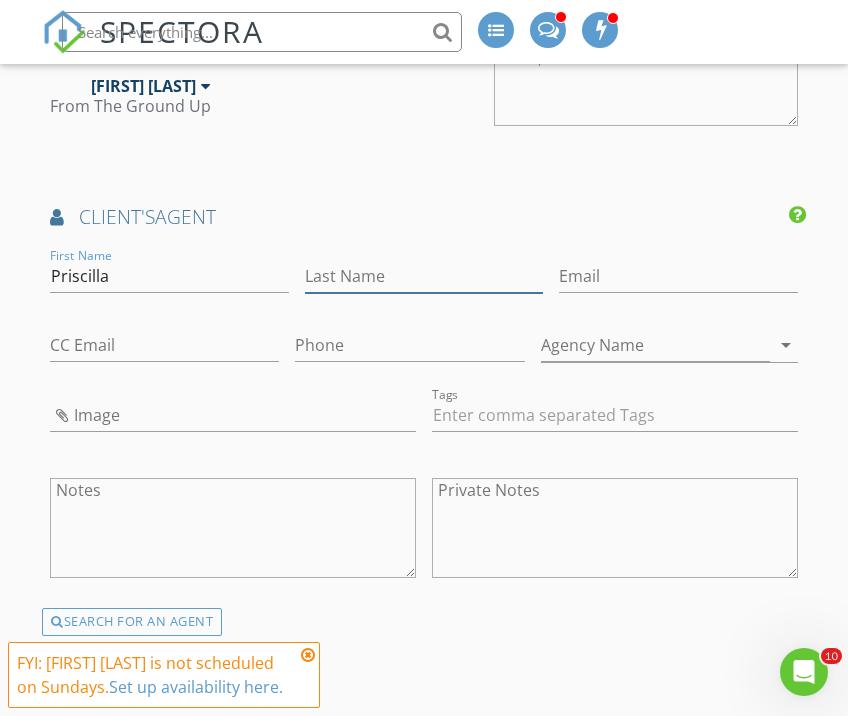 click on "Last Name" at bounding box center [424, 276] 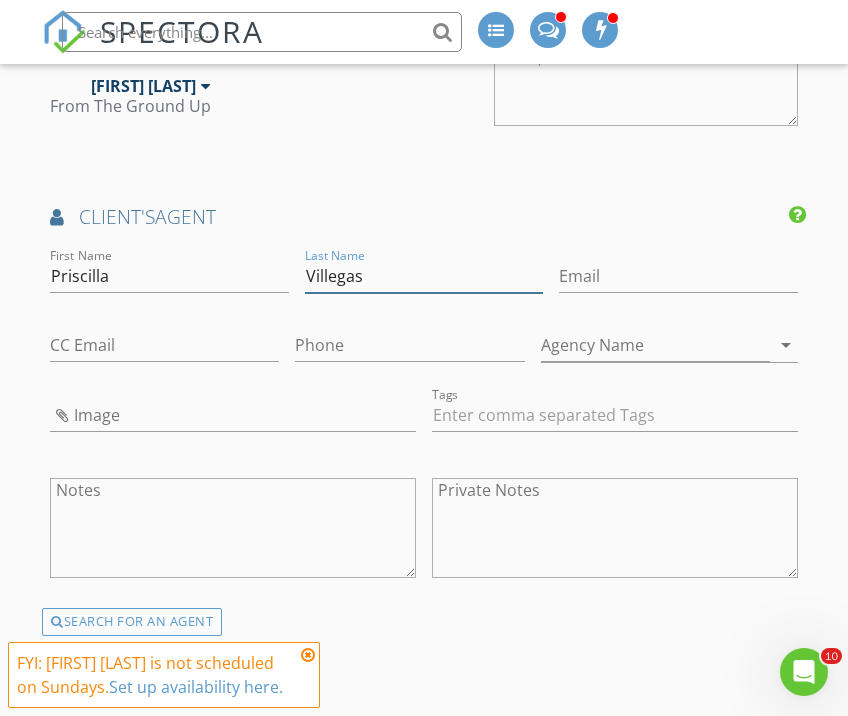 type on "[LAST]" 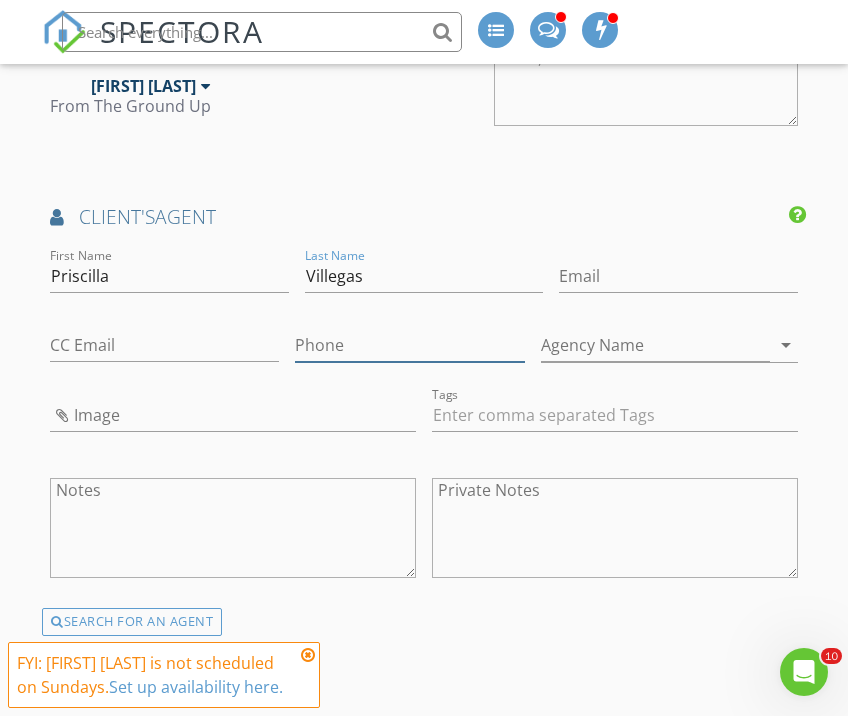 click on "Phone" at bounding box center [409, 345] 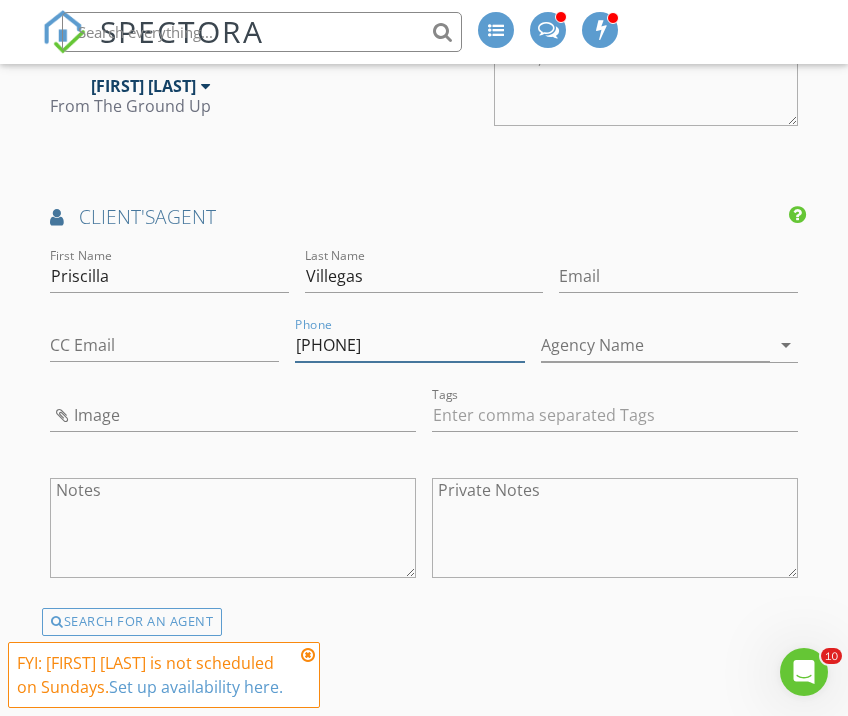 type on "[PHONE]" 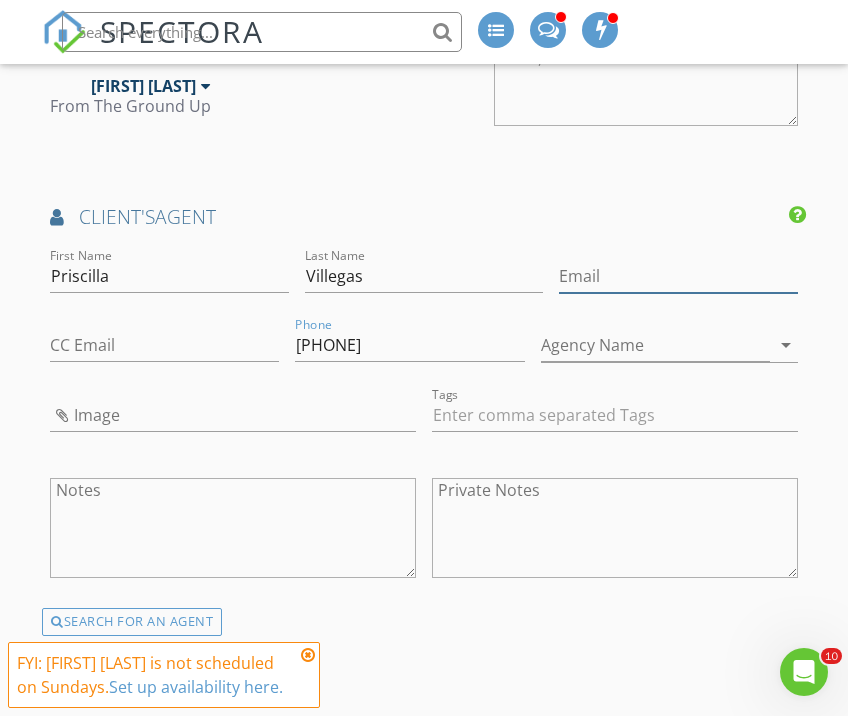 click on "Email" at bounding box center [678, 276] 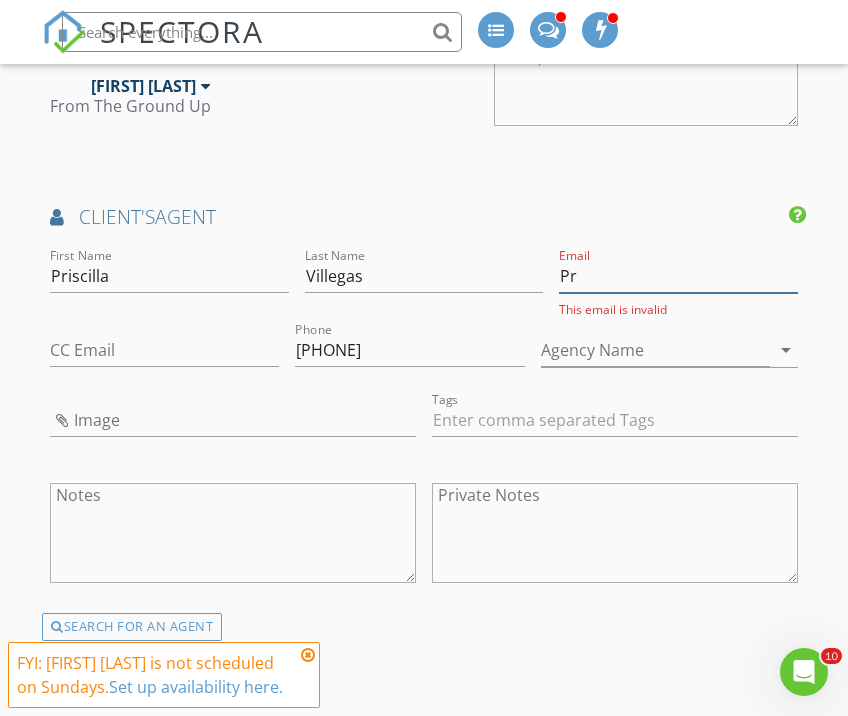 type on "P" 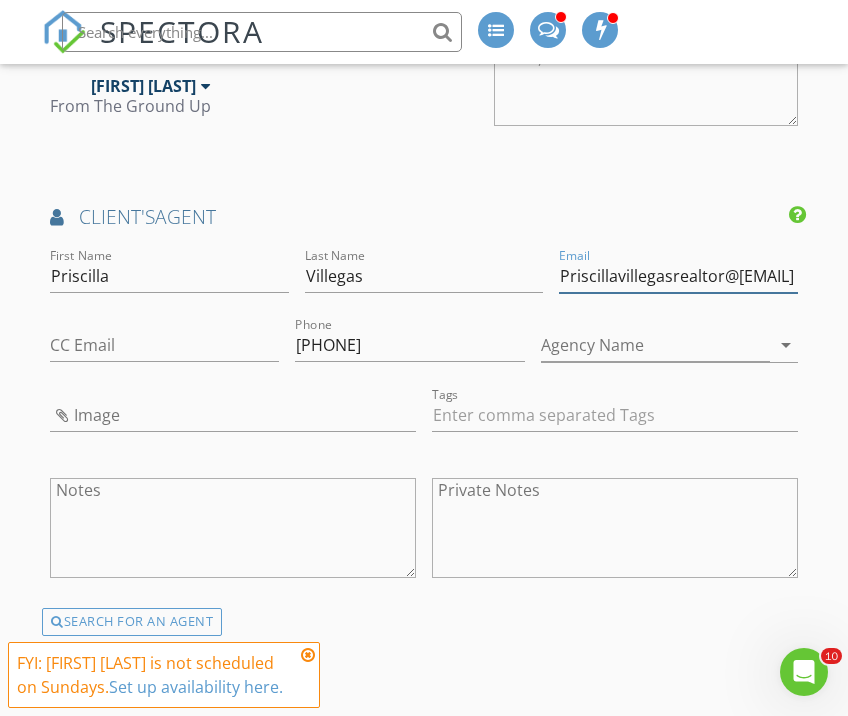 type on "Priscillavillegasrealtor@gmail.com" 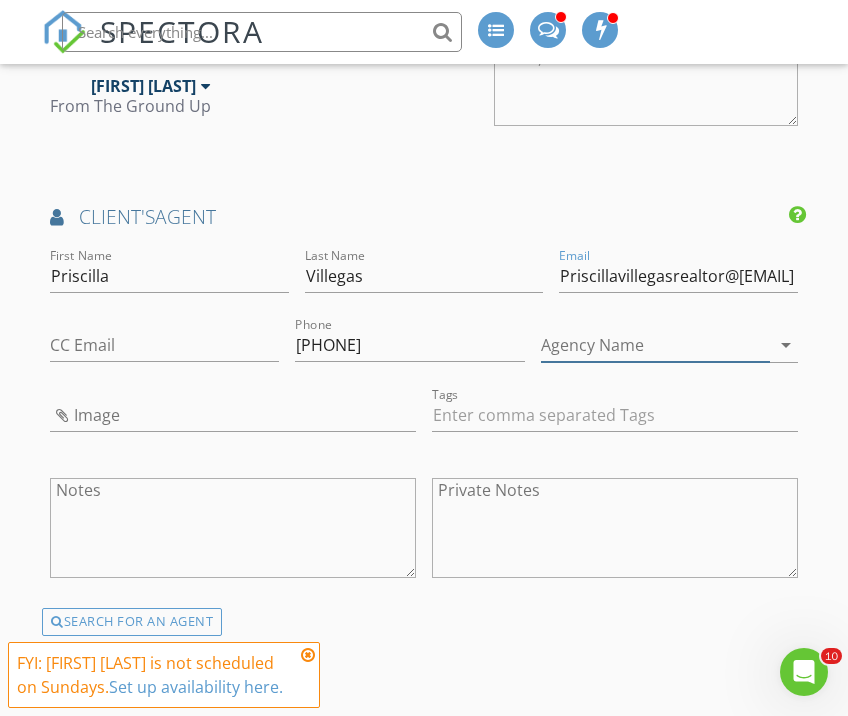 click on "Agency Name" at bounding box center [655, 345] 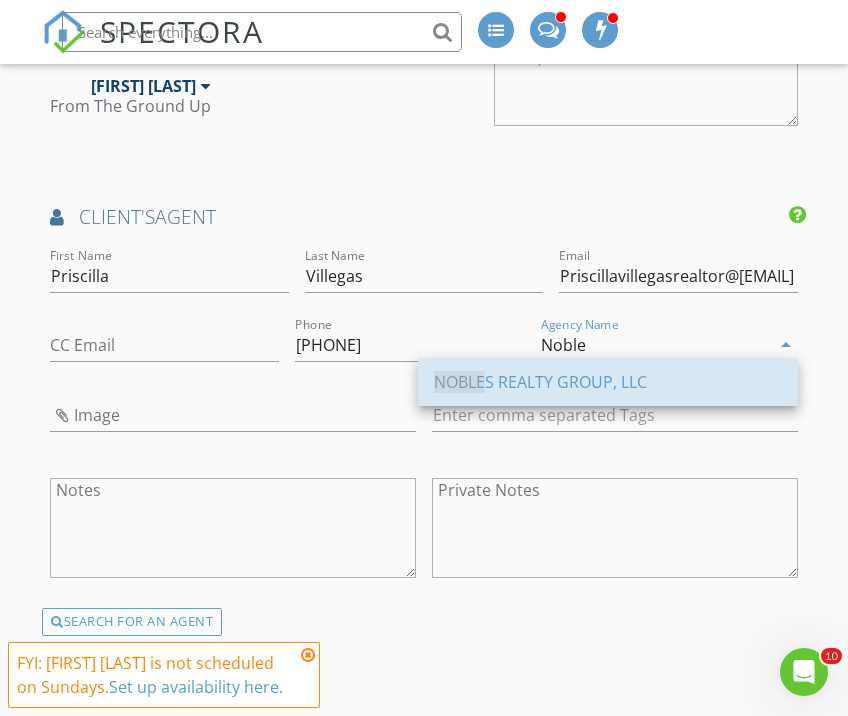 click on "NOBLE S REALTY GROUP, LLC" at bounding box center (608, 382) 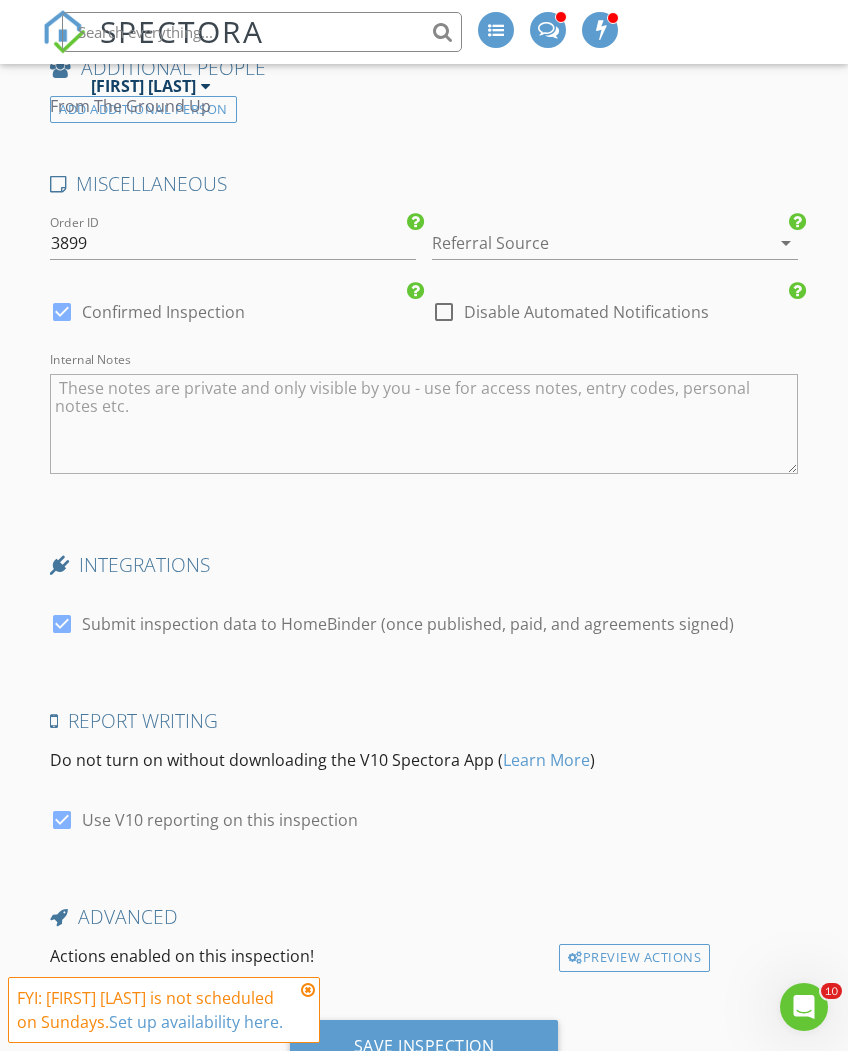 scroll, scrollTop: 3476, scrollLeft: 0, axis: vertical 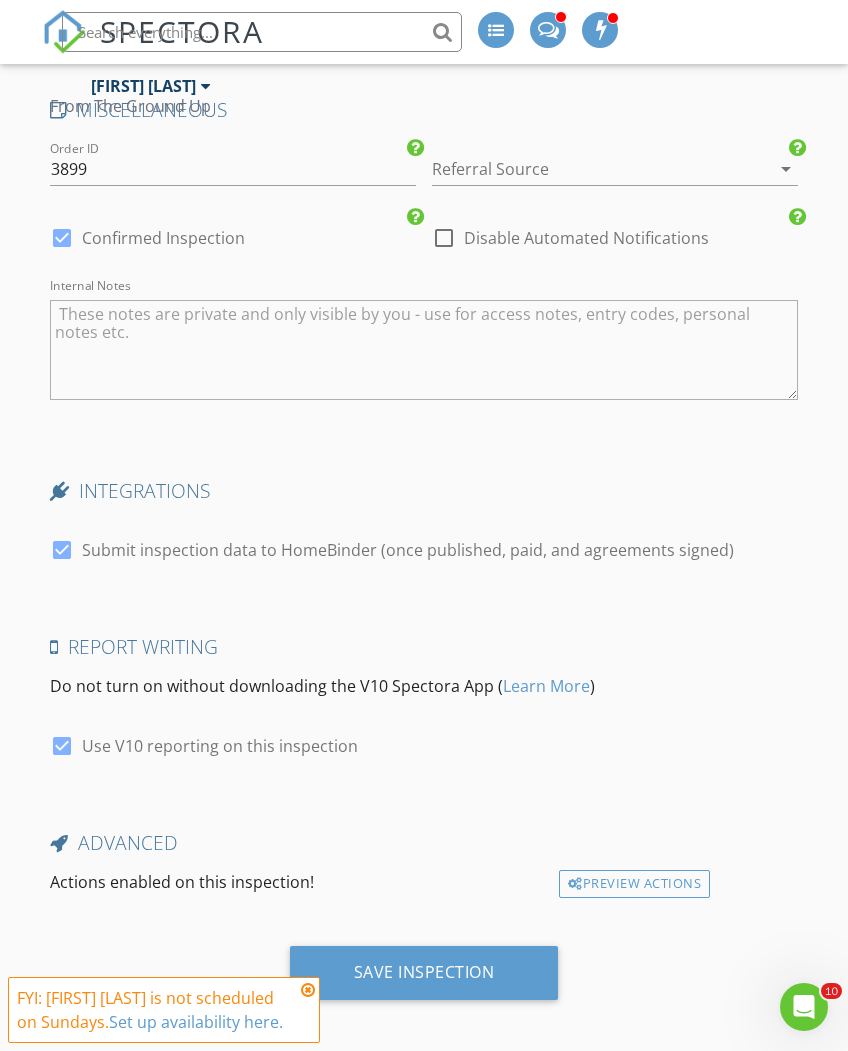click on "Save Inspection" at bounding box center [424, 972] 